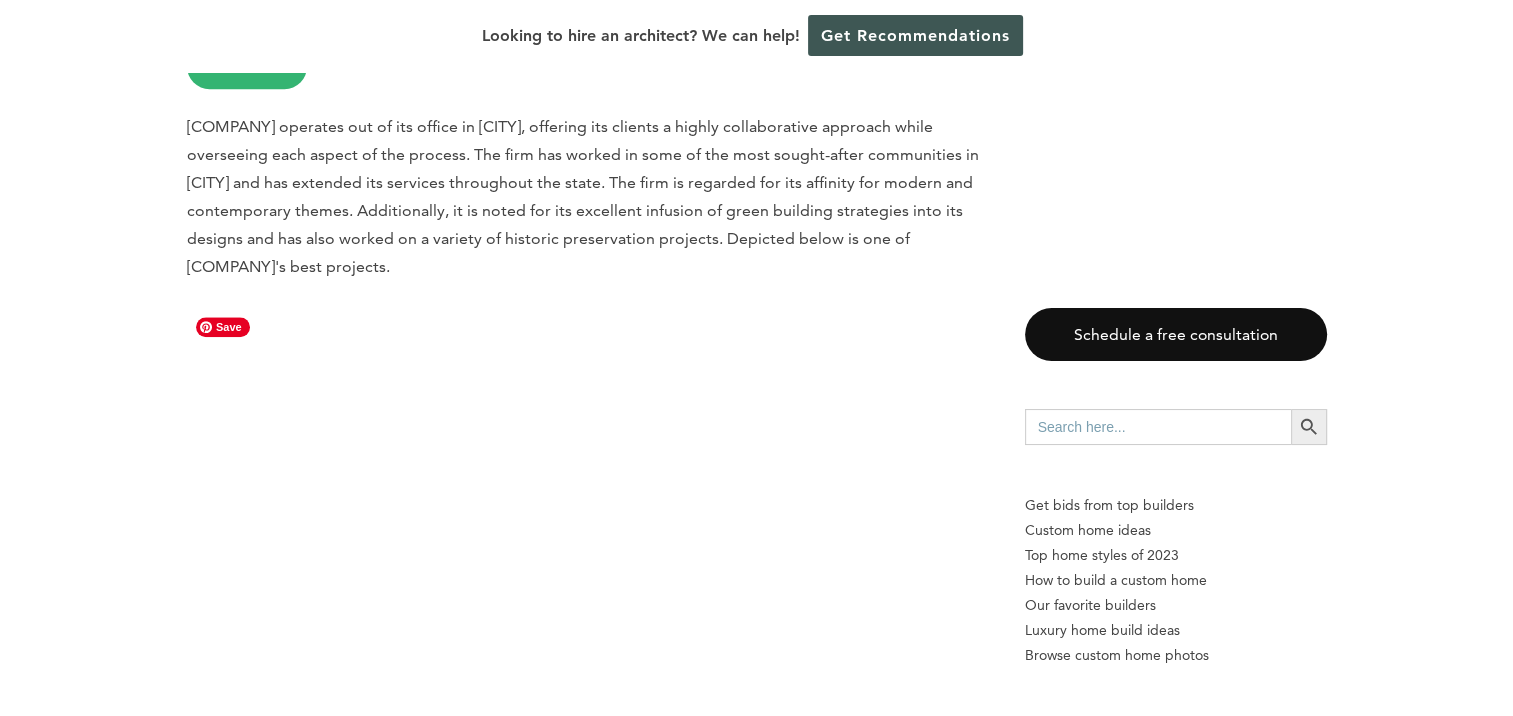 scroll, scrollTop: 1200, scrollLeft: 0, axis: vertical 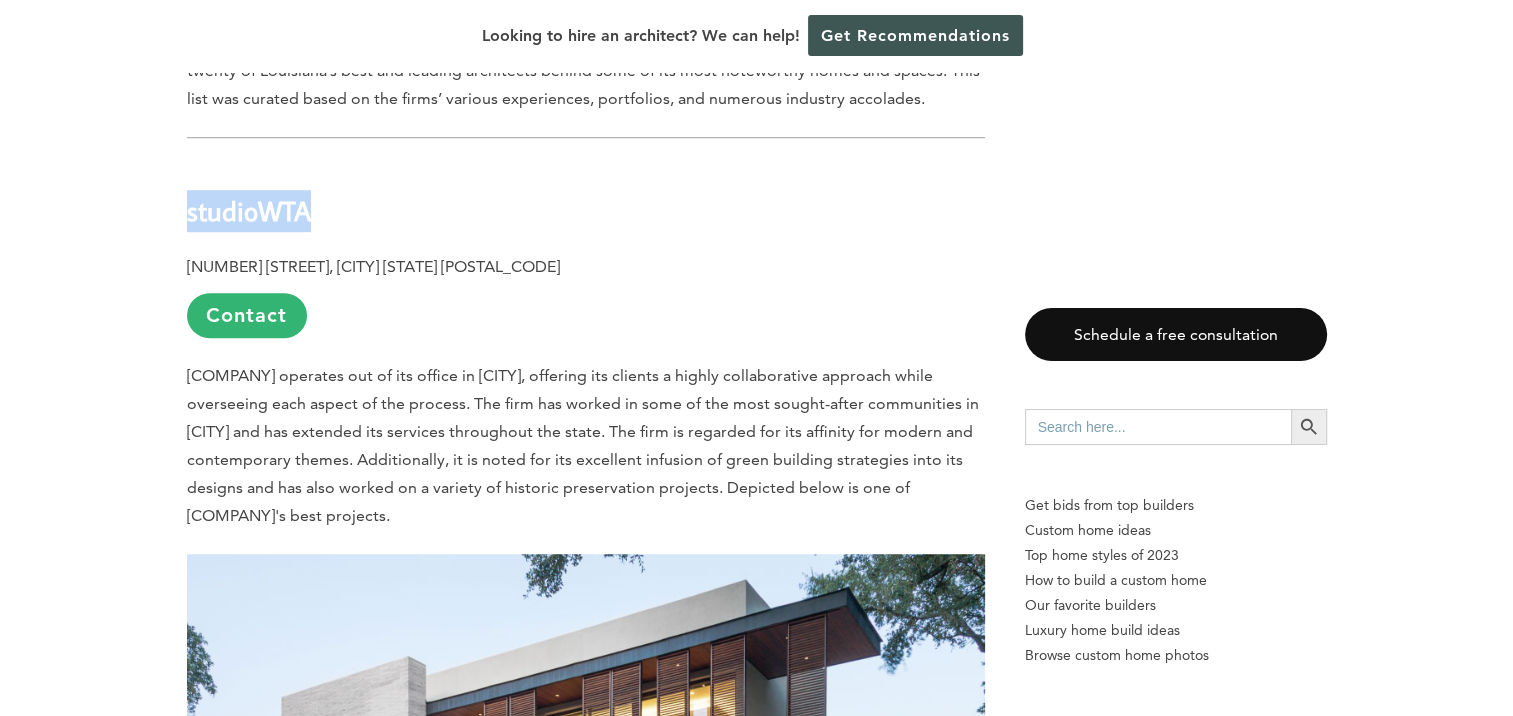 drag, startPoint x: 305, startPoint y: 209, endPoint x: 180, endPoint y: 232, distance: 127.09839 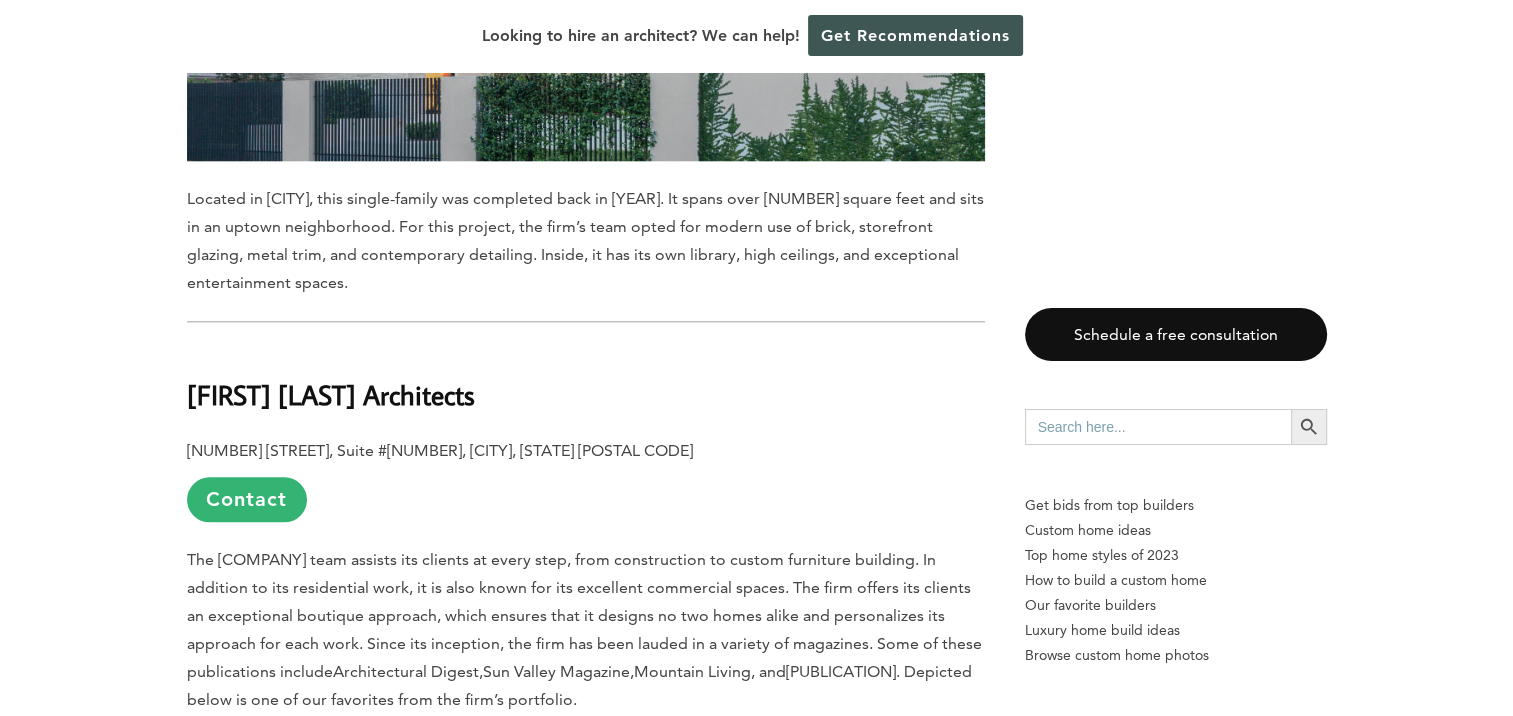 scroll, scrollTop: 2100, scrollLeft: 0, axis: vertical 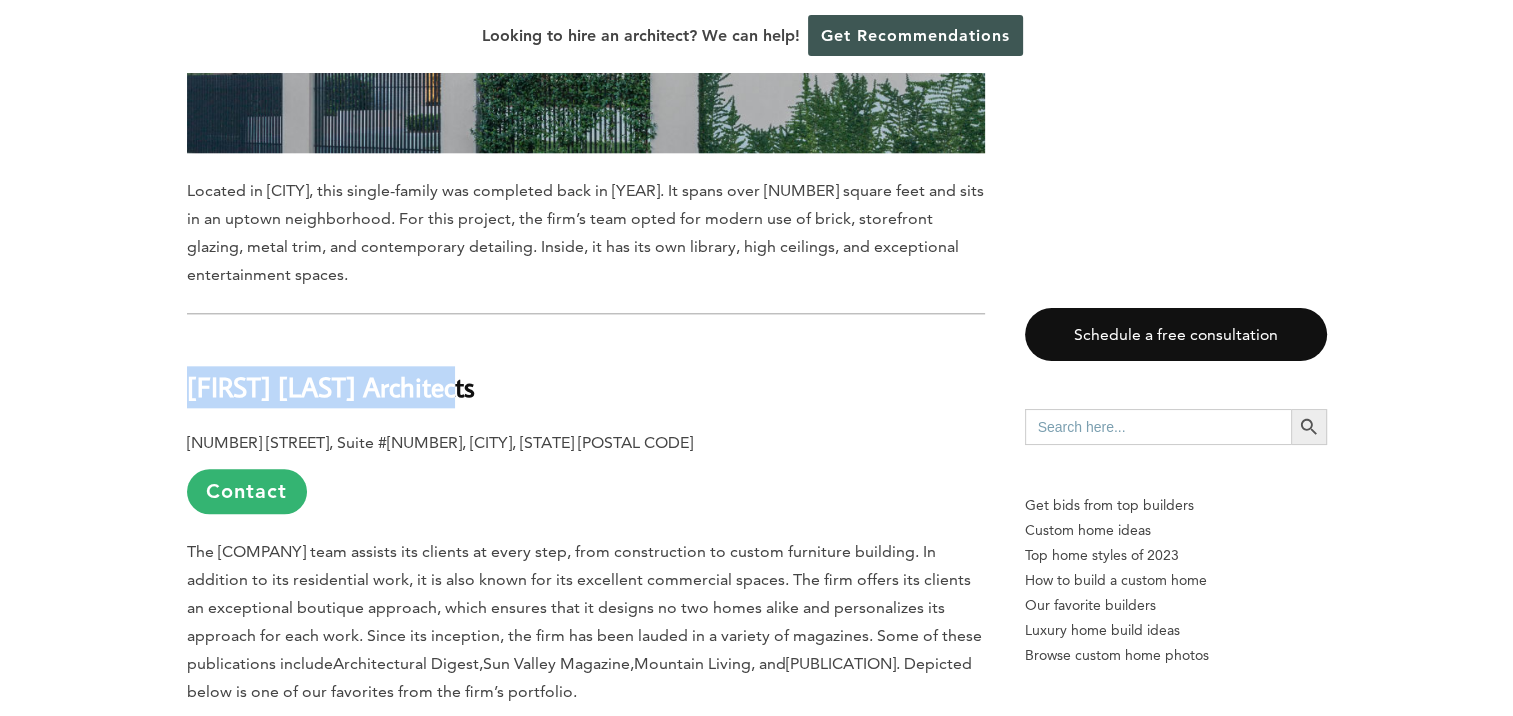 drag, startPoint x: 460, startPoint y: 378, endPoint x: 188, endPoint y: 376, distance: 272.00735 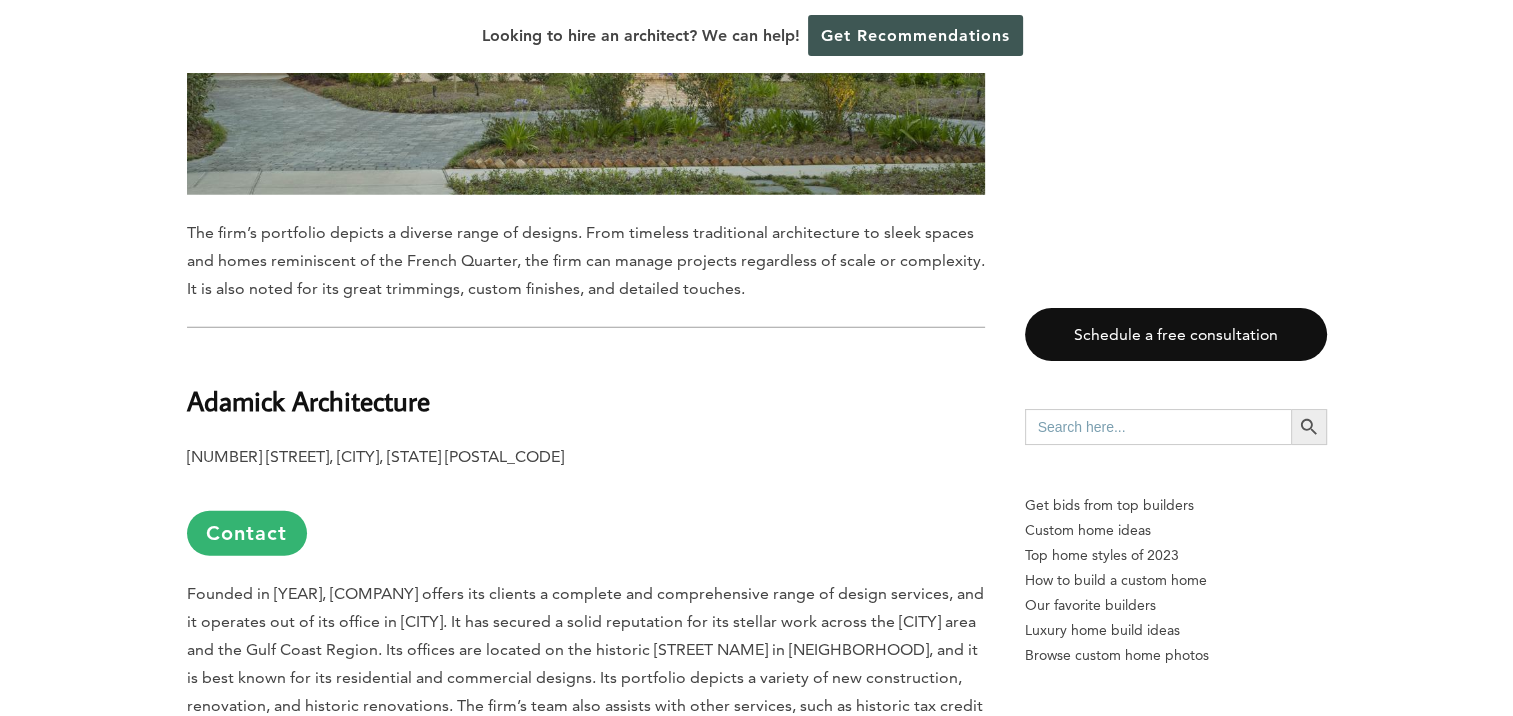 scroll, scrollTop: 5600, scrollLeft: 0, axis: vertical 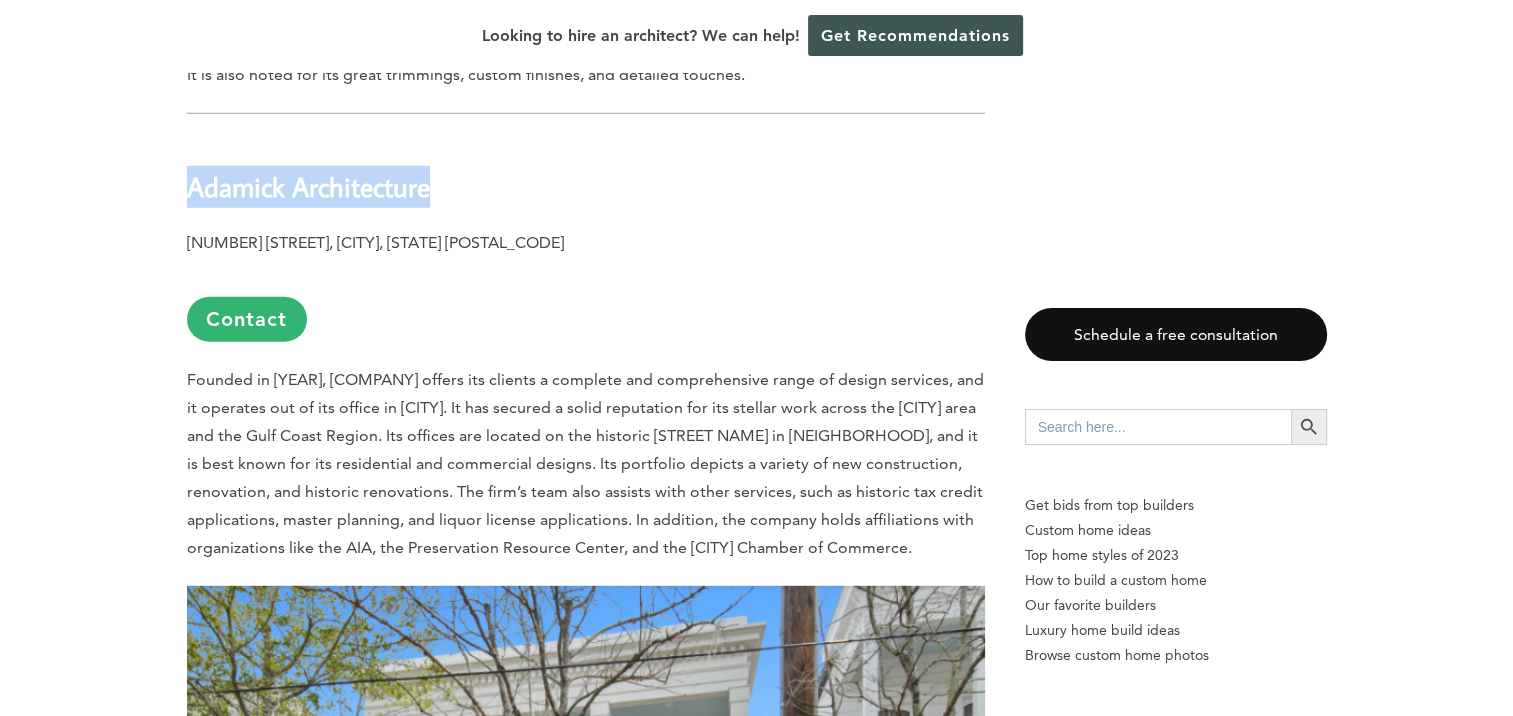 drag, startPoint x: 444, startPoint y: 435, endPoint x: 186, endPoint y: 444, distance: 258.15692 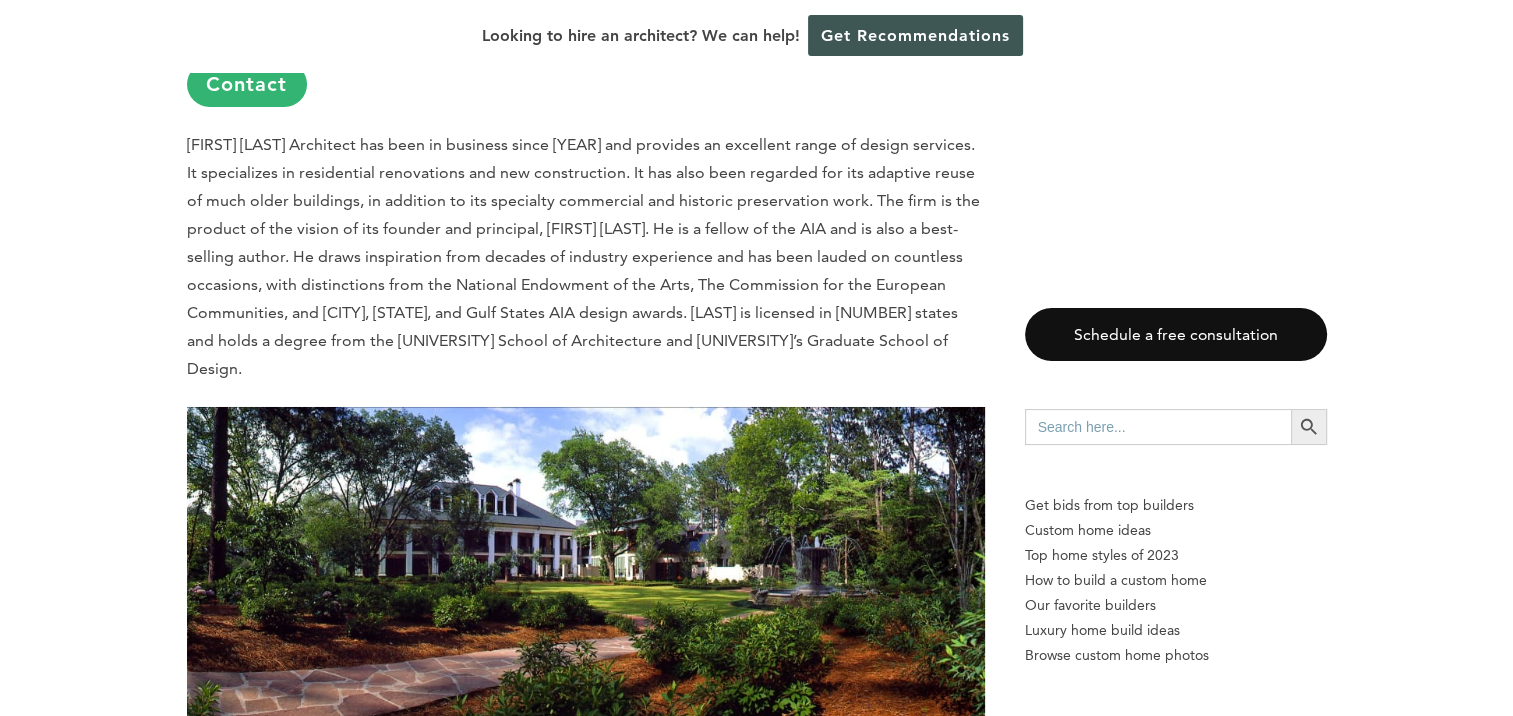 scroll, scrollTop: 7000, scrollLeft: 0, axis: vertical 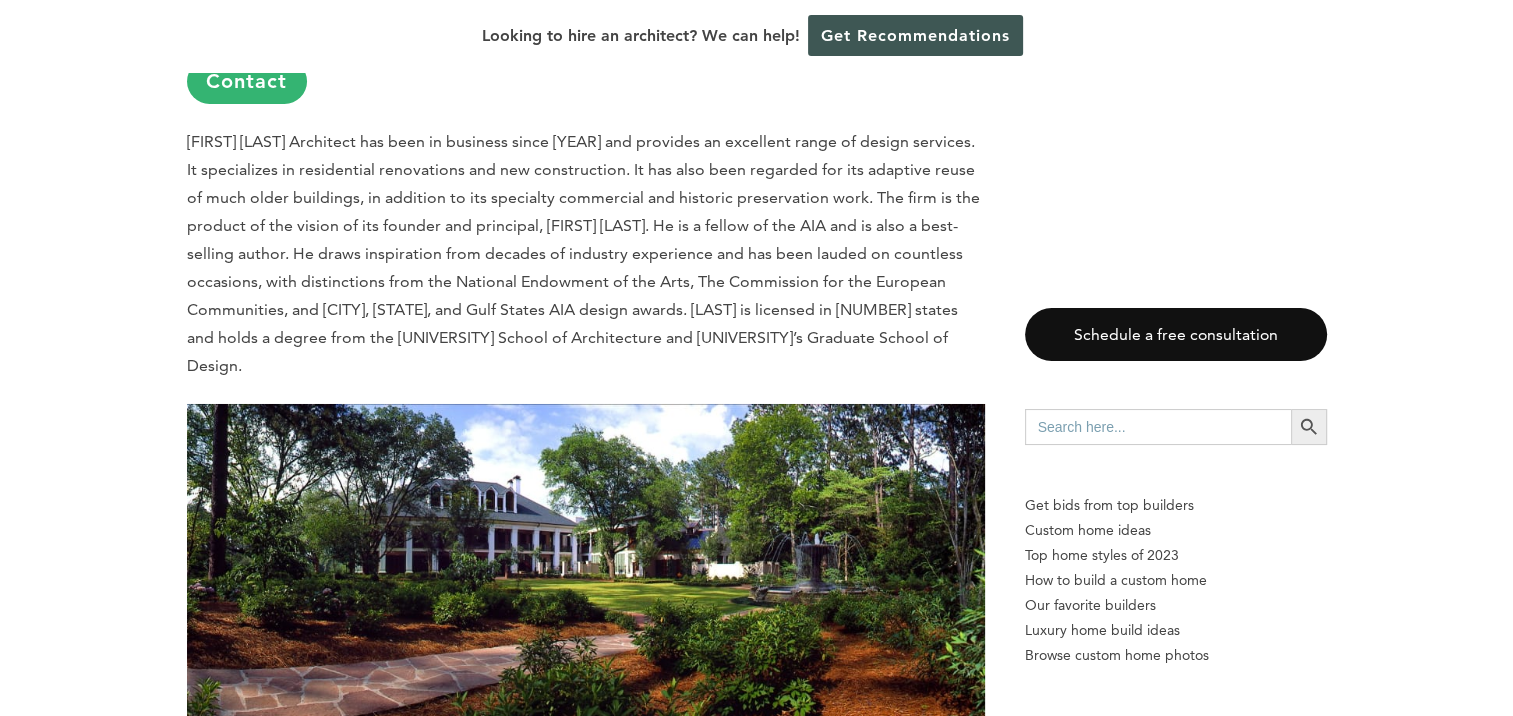 drag, startPoint x: 488, startPoint y: 228, endPoint x: 185, endPoint y: 230, distance: 303.0066 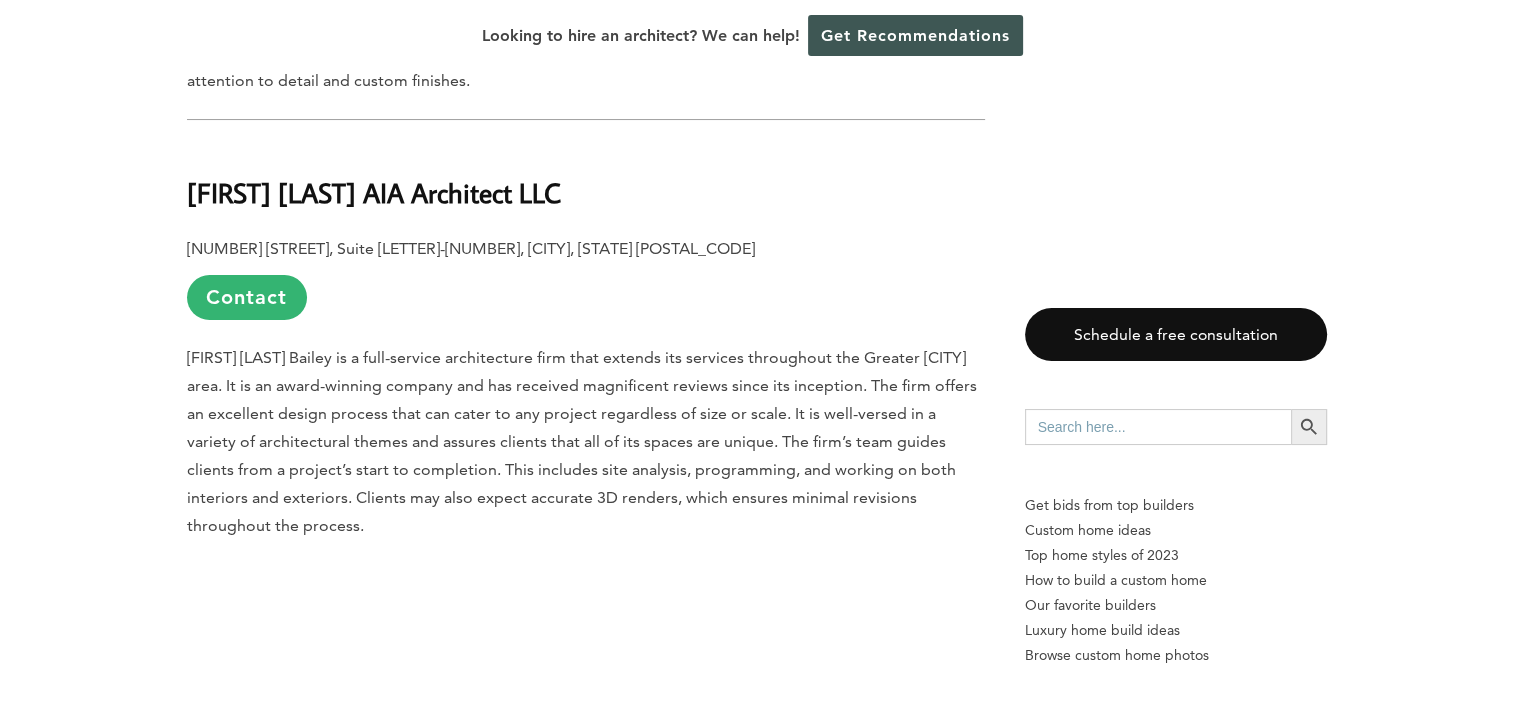 scroll, scrollTop: 7800, scrollLeft: 0, axis: vertical 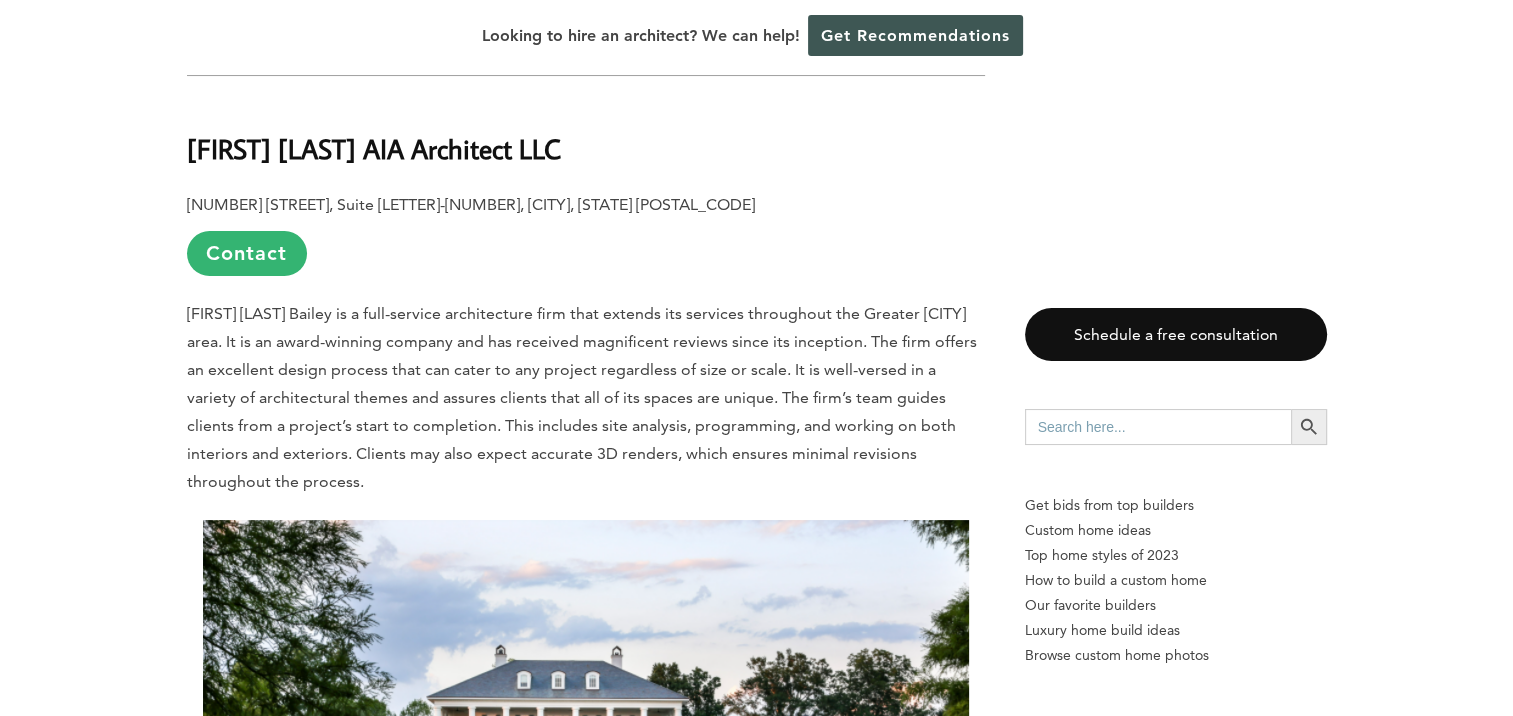 drag, startPoint x: 564, startPoint y: 405, endPoint x: 184, endPoint y: 405, distance: 380 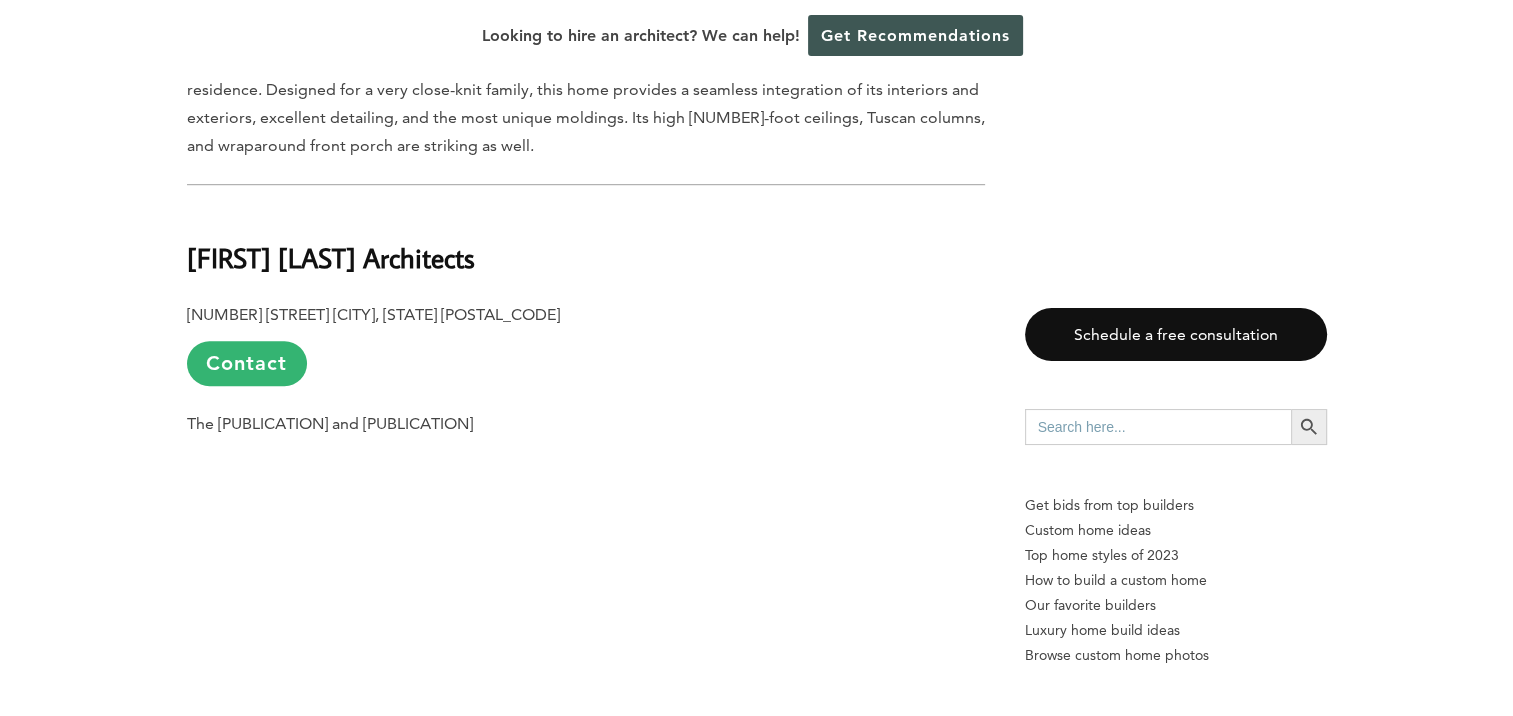 scroll, scrollTop: 8800, scrollLeft: 0, axis: vertical 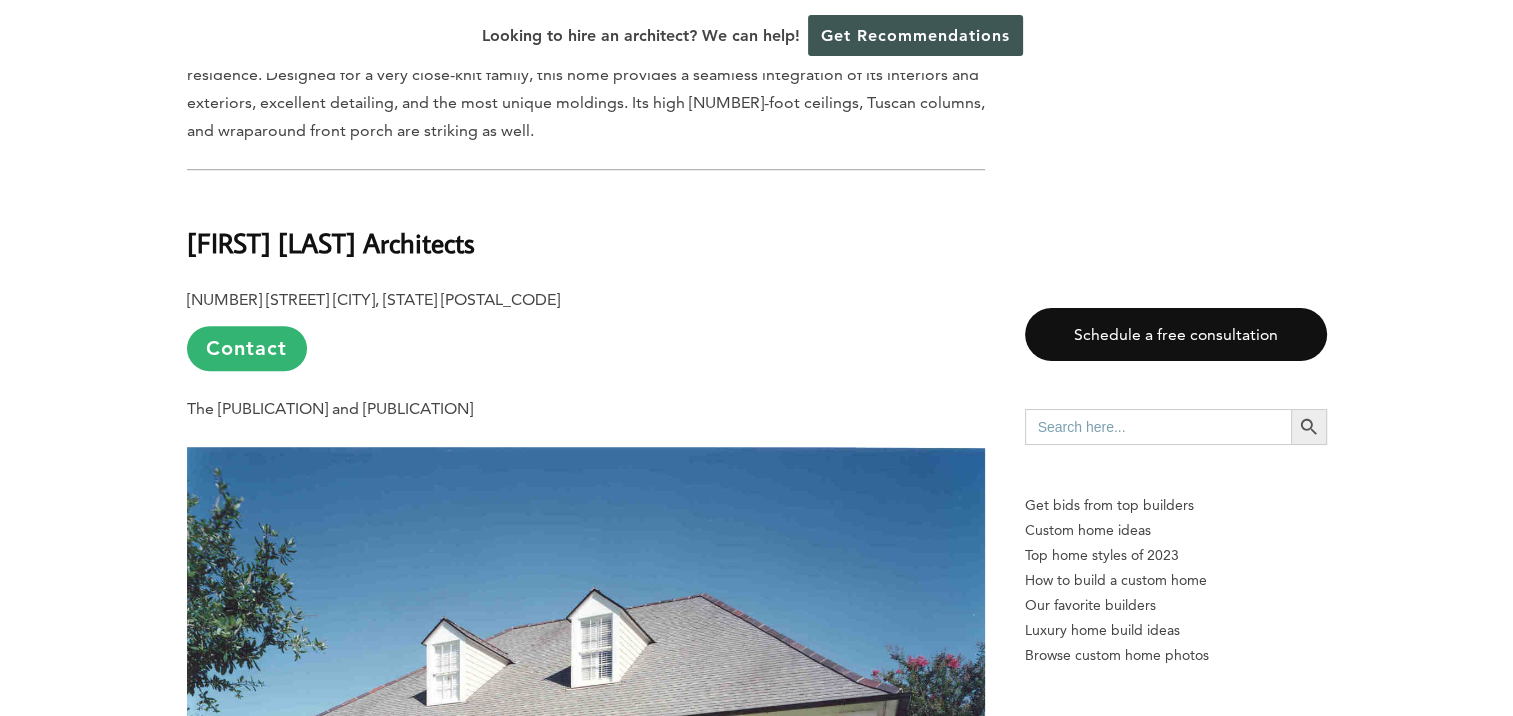 drag, startPoint x: 503, startPoint y: 497, endPoint x: 188, endPoint y: 497, distance: 315 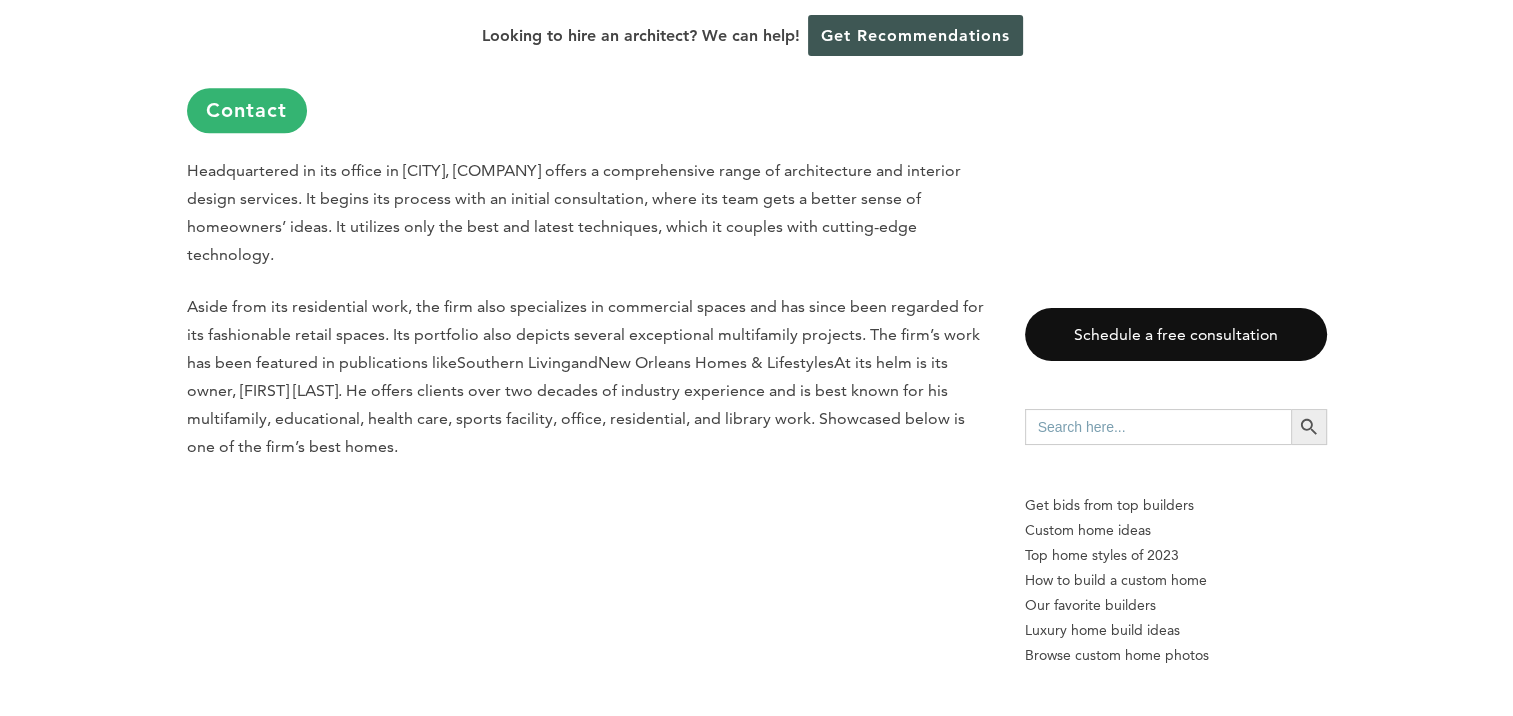 scroll, scrollTop: 10000, scrollLeft: 0, axis: vertical 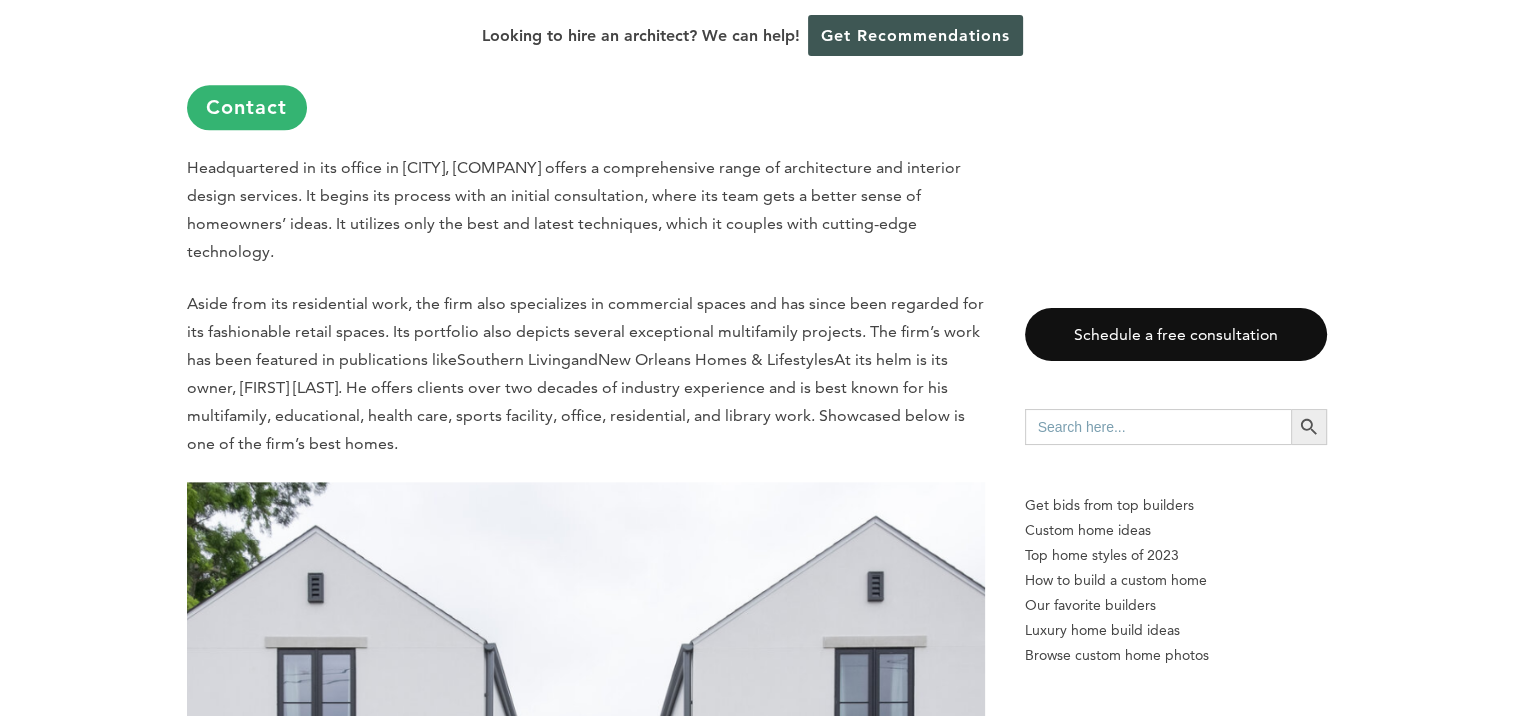drag, startPoint x: 312, startPoint y: 376, endPoint x: 183, endPoint y: 376, distance: 129 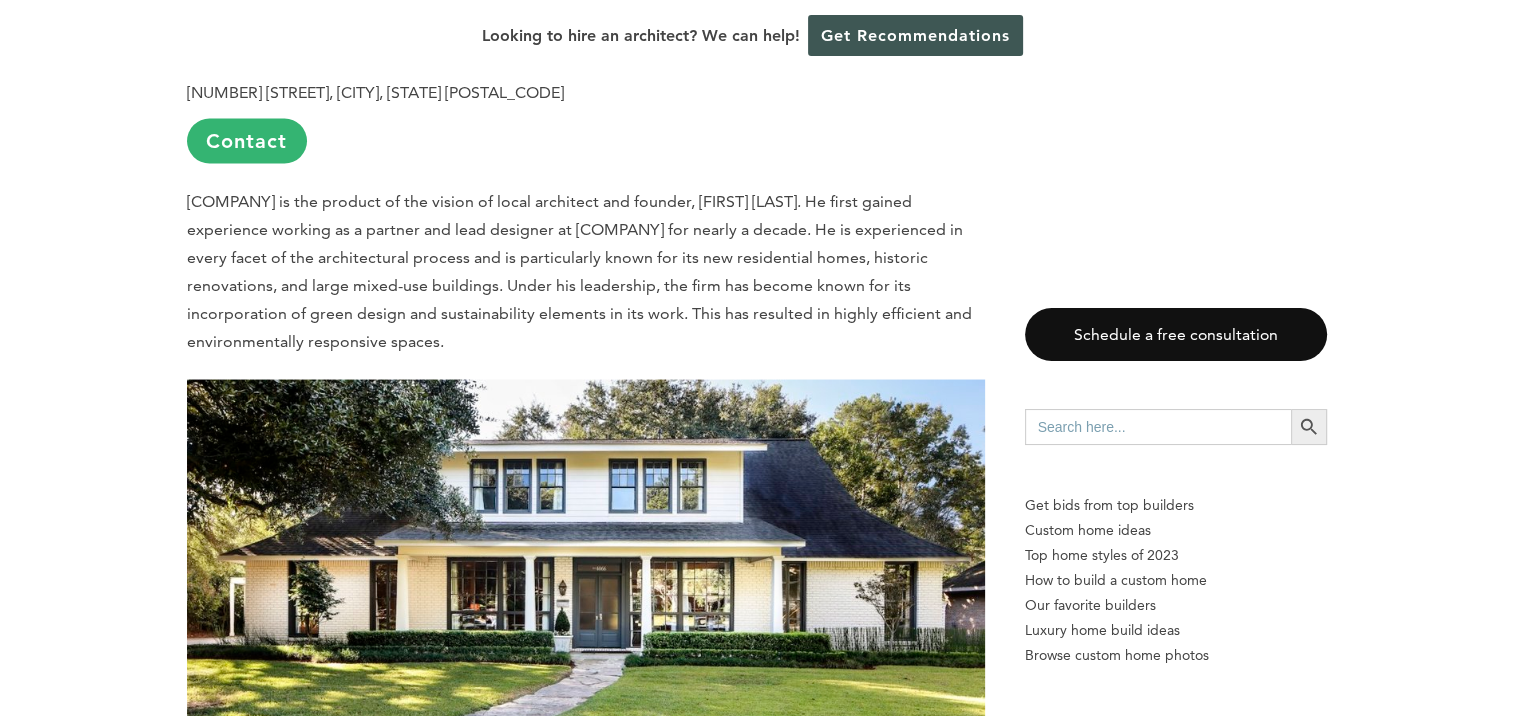 scroll, scrollTop: 11300, scrollLeft: 0, axis: vertical 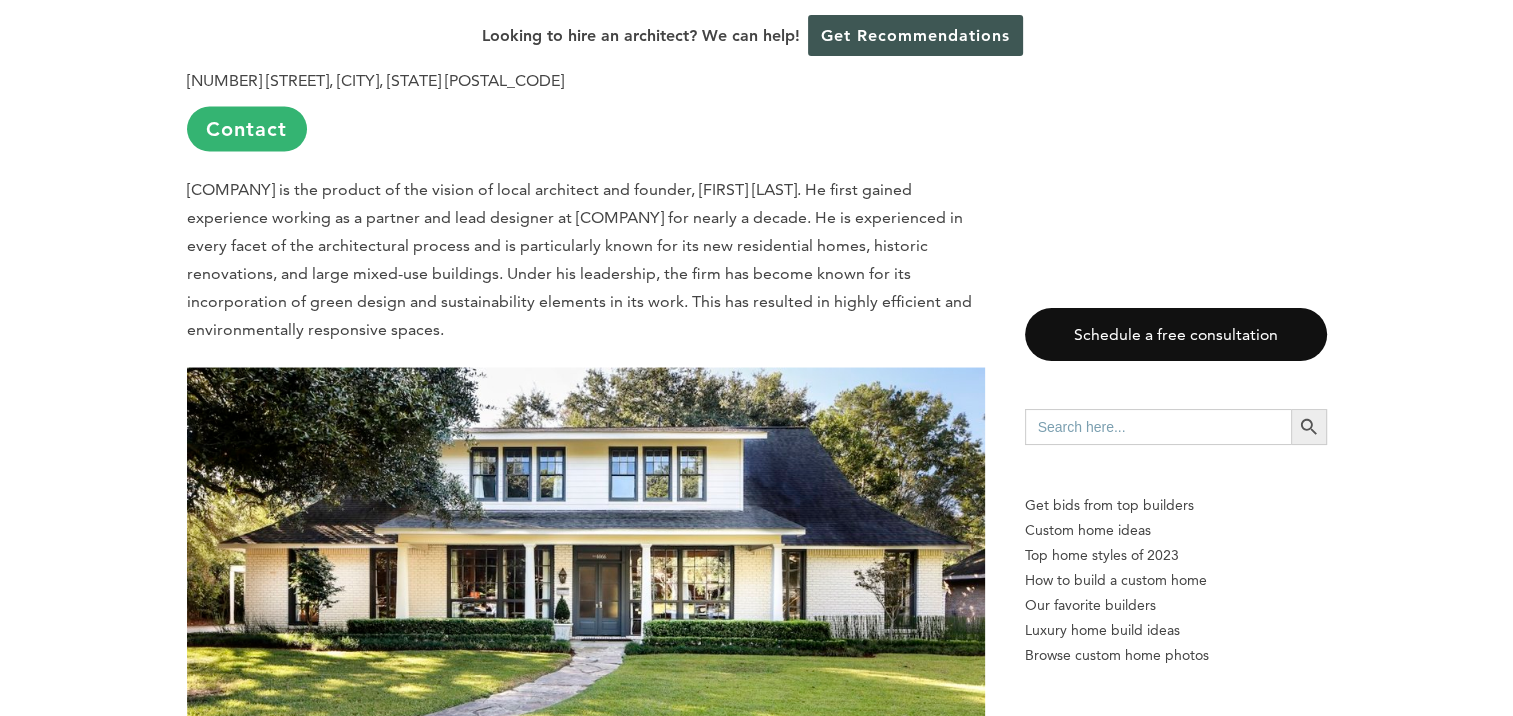 drag, startPoint x: 378, startPoint y: 402, endPoint x: 186, endPoint y: 374, distance: 194.03093 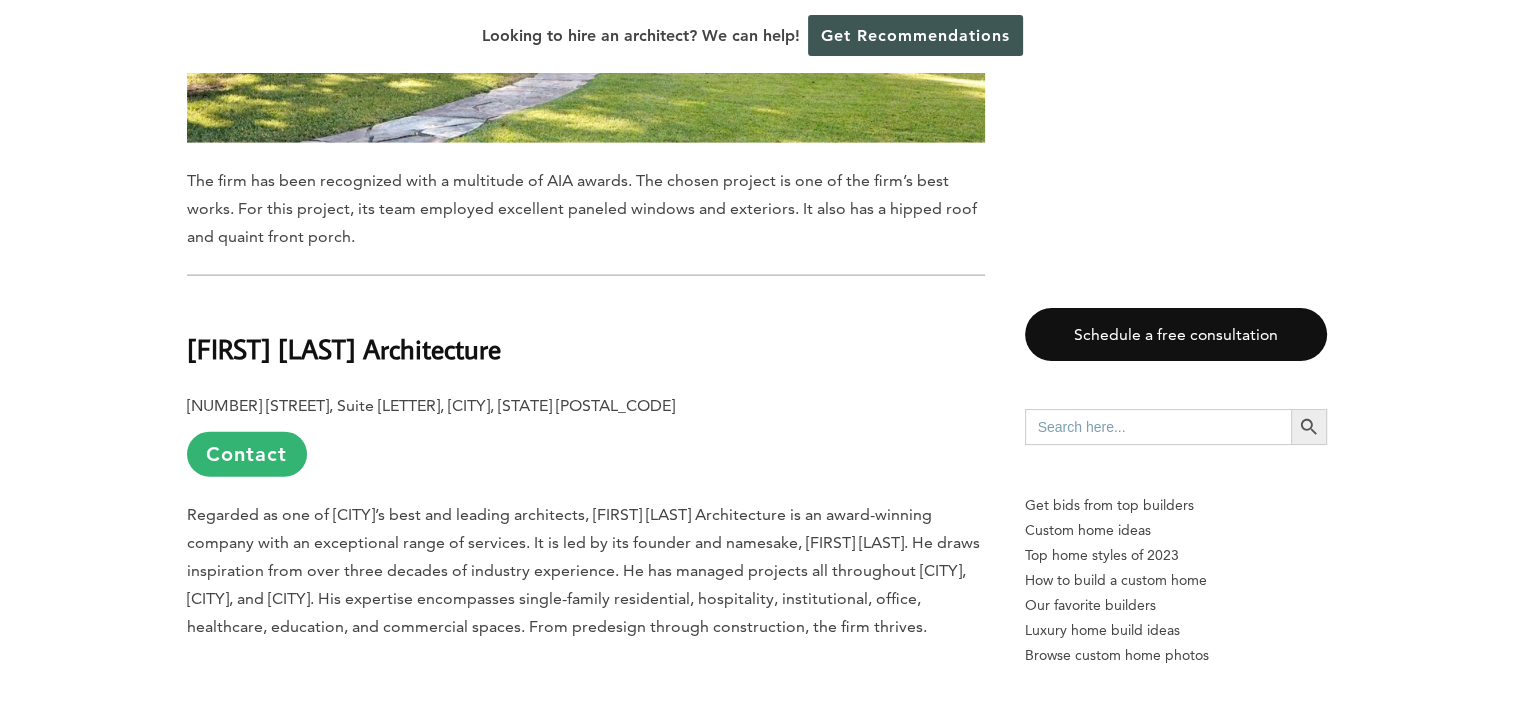 scroll, scrollTop: 12200, scrollLeft: 0, axis: vertical 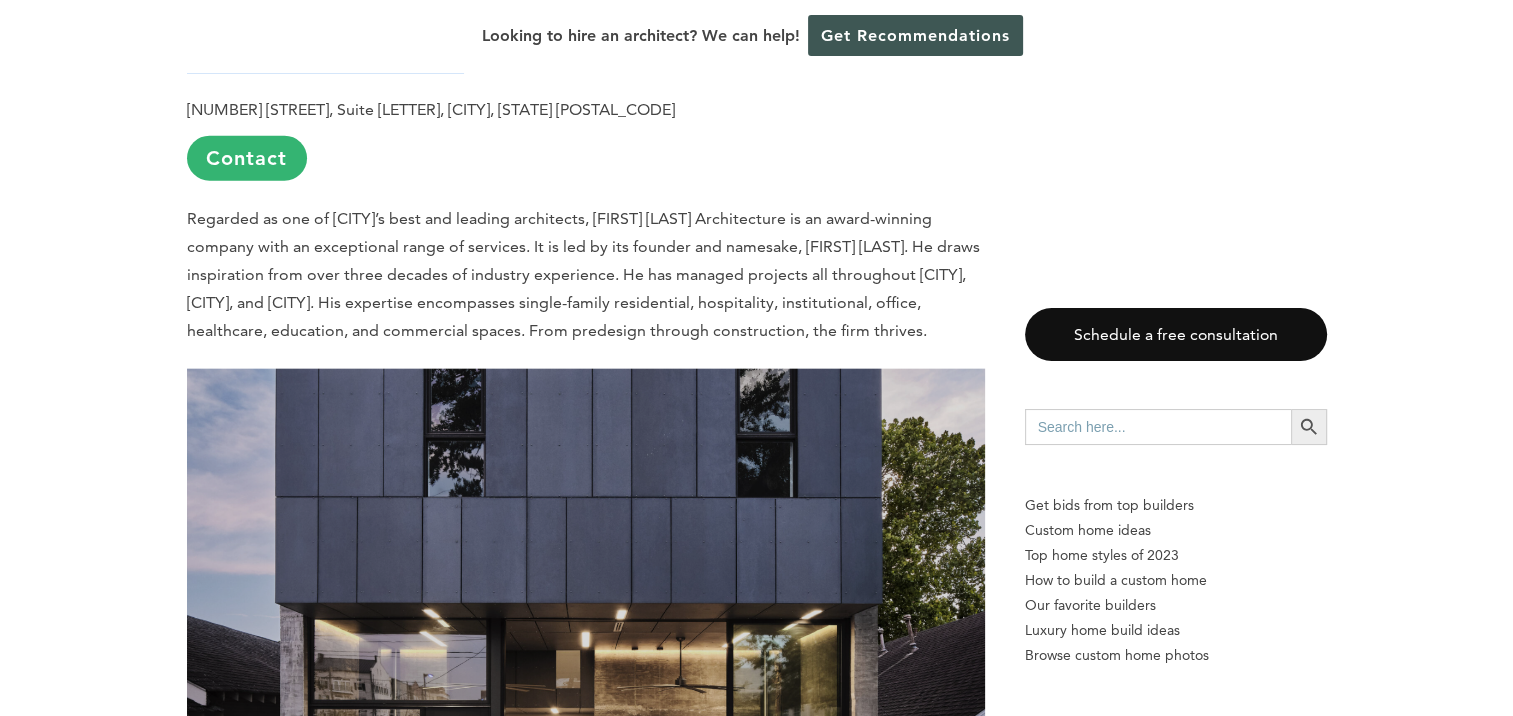 drag, startPoint x: 465, startPoint y: 423, endPoint x: 188, endPoint y: 432, distance: 277.14618 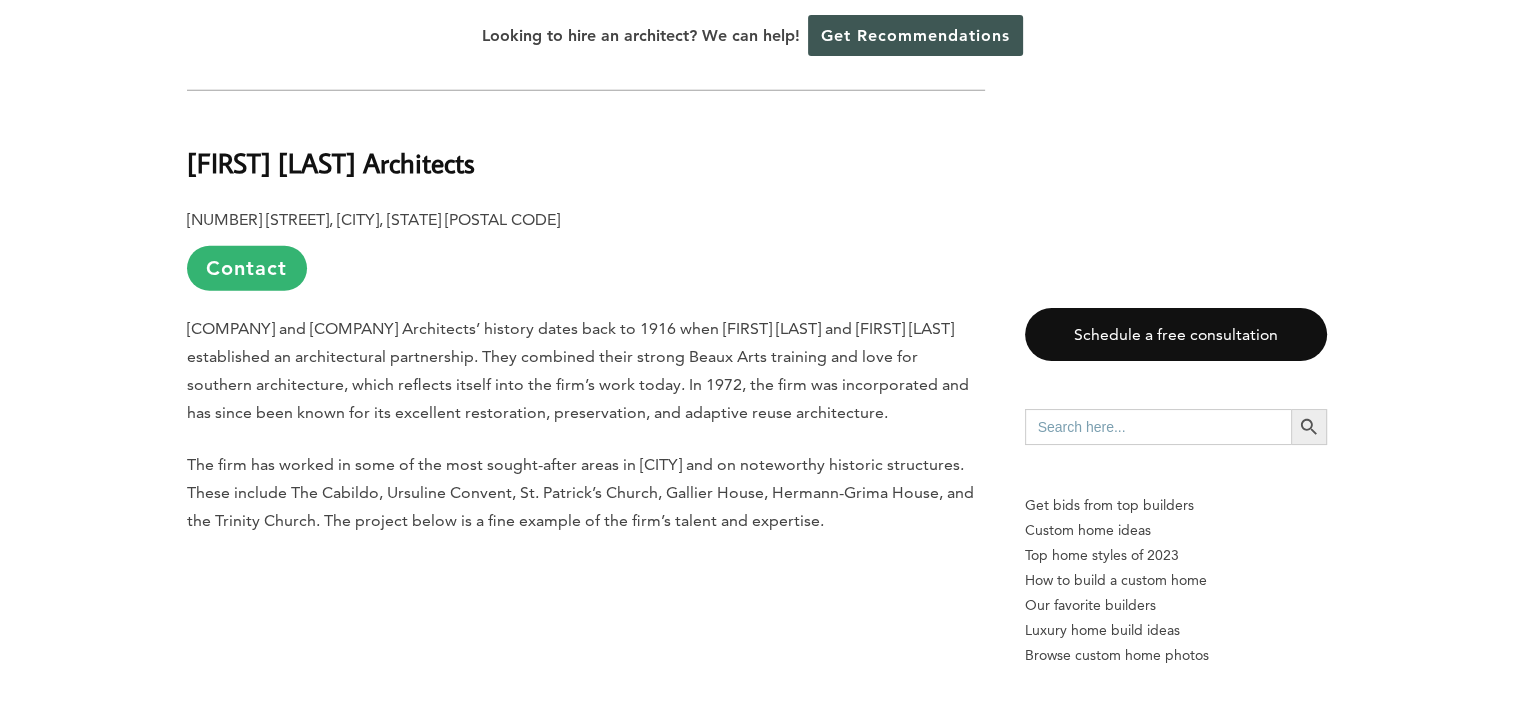 scroll, scrollTop: 13100, scrollLeft: 0, axis: vertical 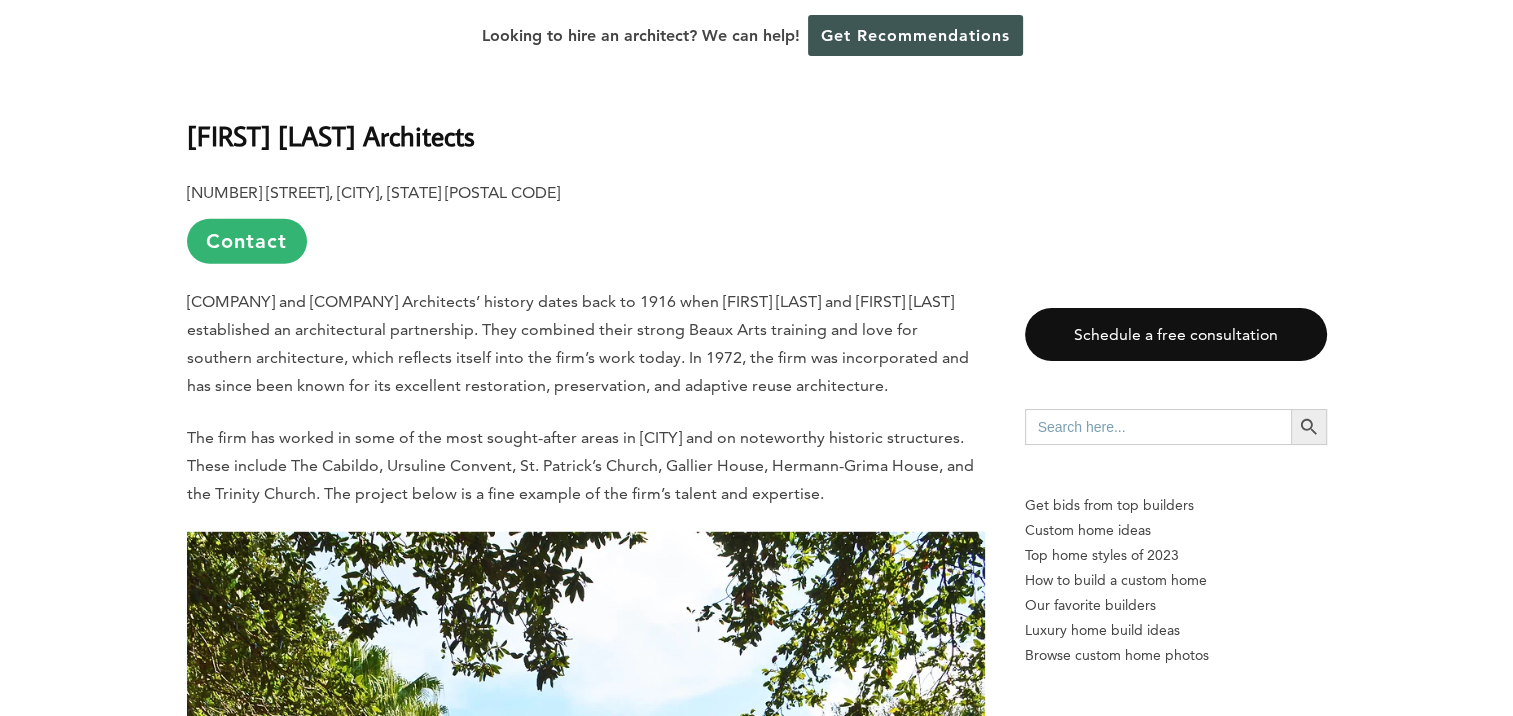 drag, startPoint x: 500, startPoint y: 498, endPoint x: 175, endPoint y: 517, distance: 325.5549 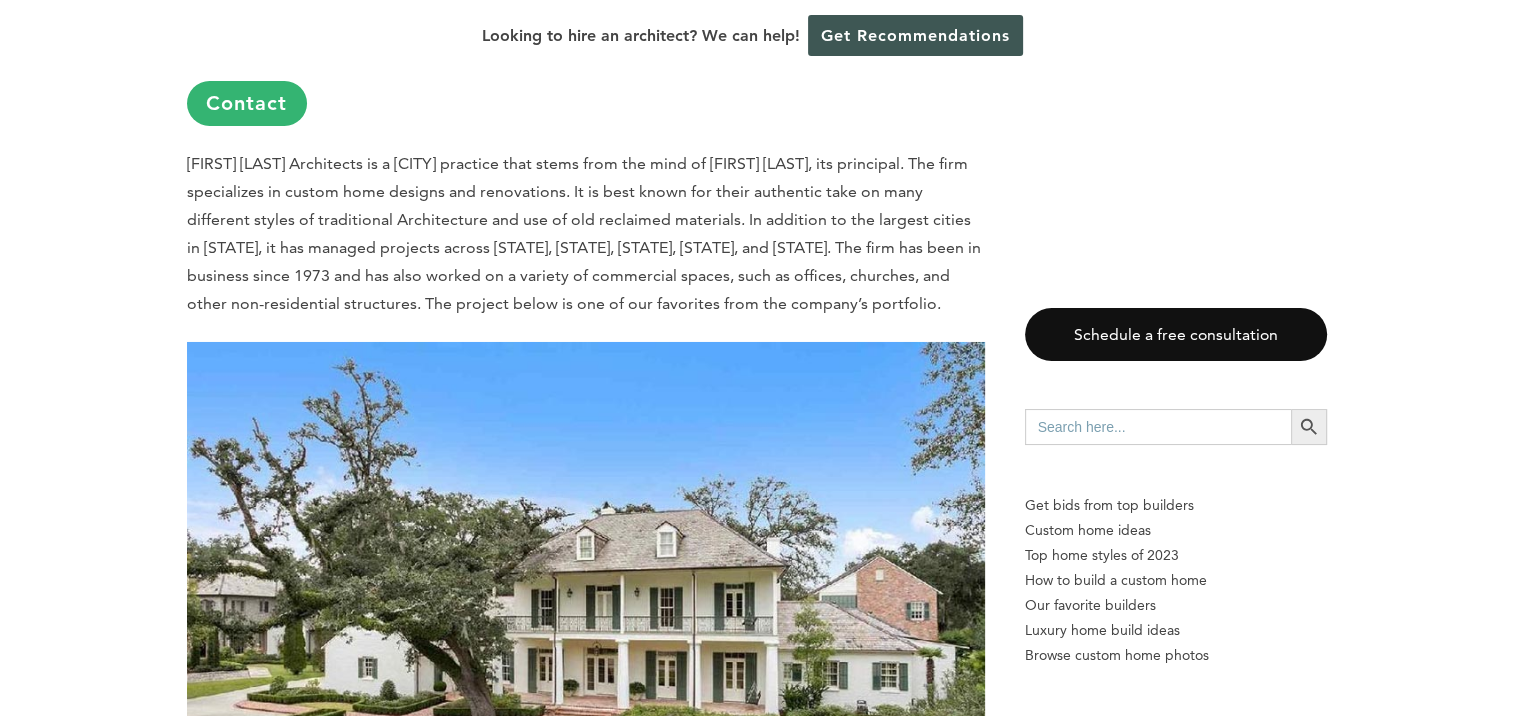 scroll, scrollTop: 14600, scrollLeft: 0, axis: vertical 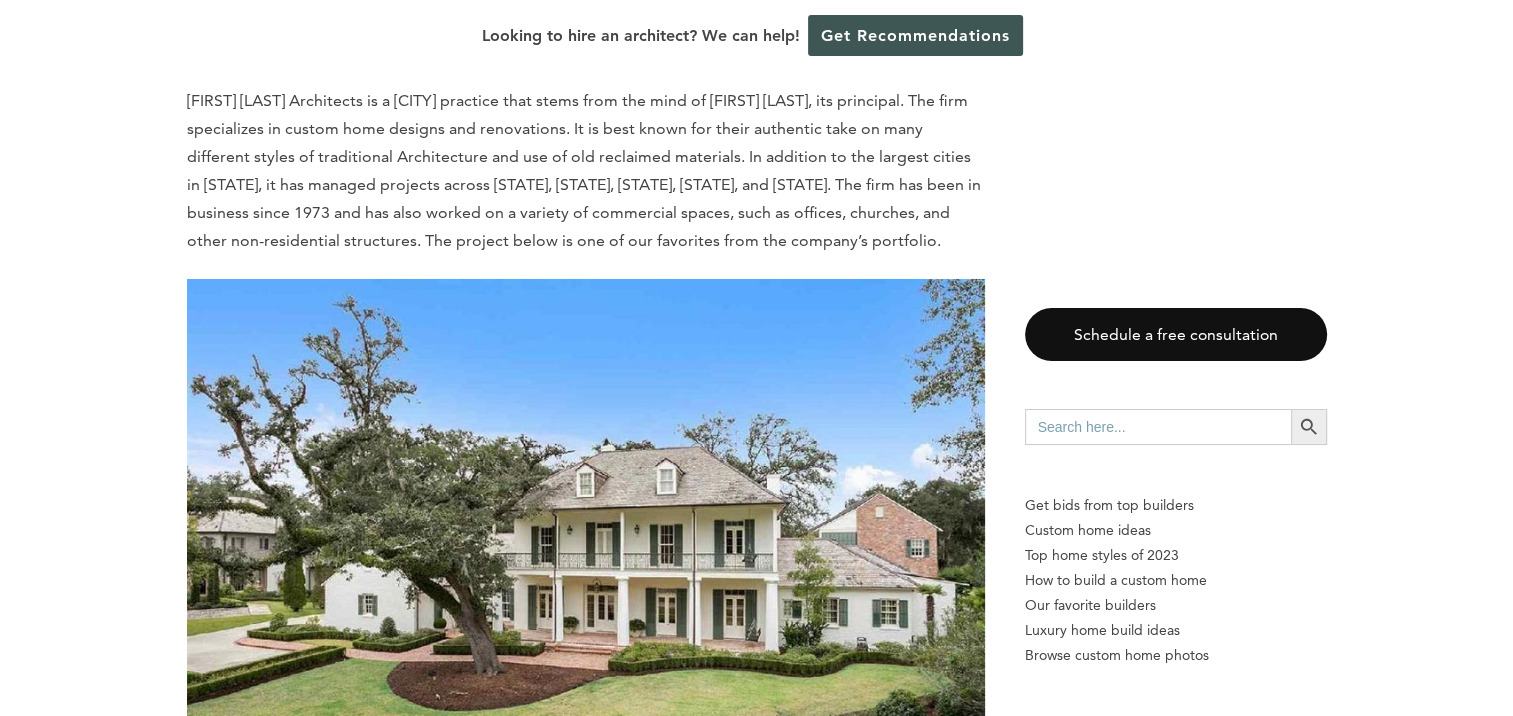 drag, startPoint x: 400, startPoint y: 303, endPoint x: 186, endPoint y: 300, distance: 214.02103 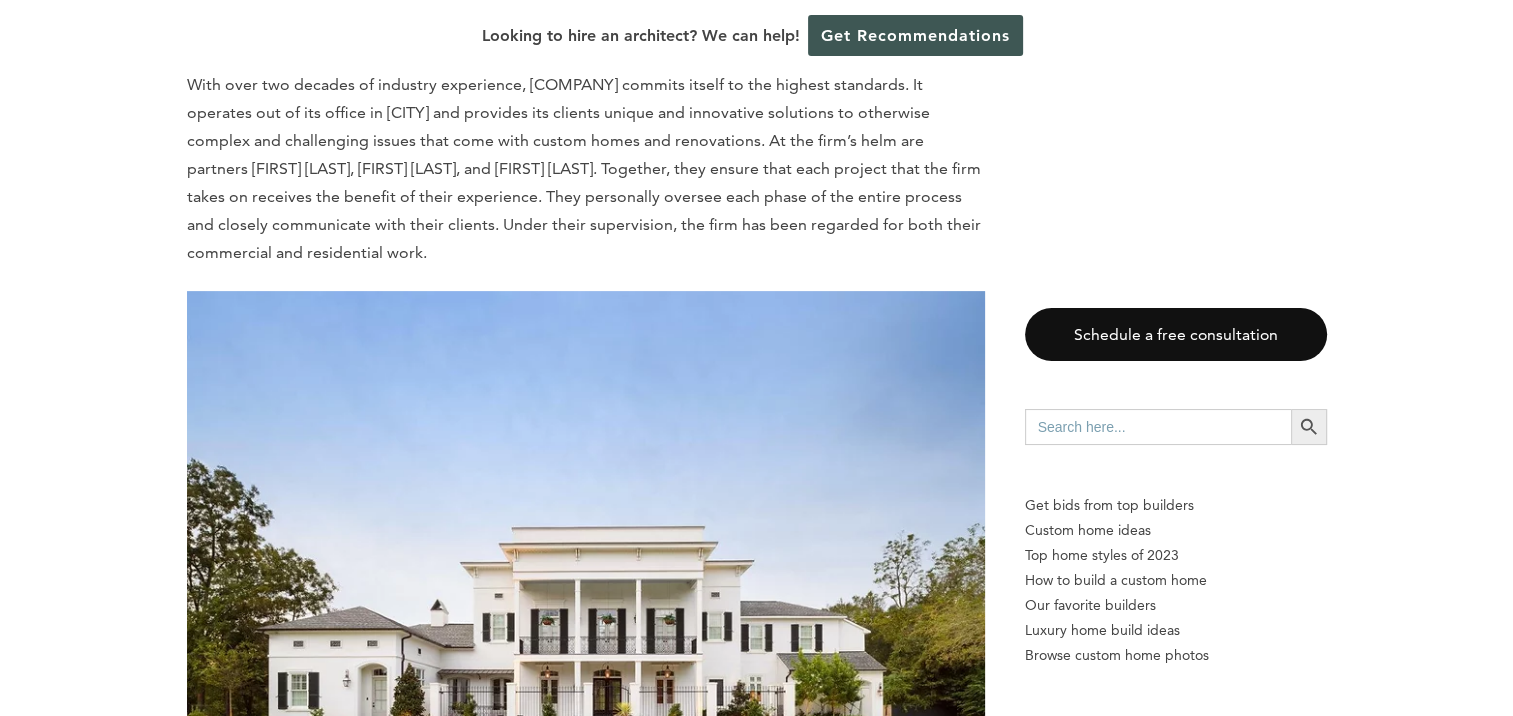 scroll, scrollTop: 15700, scrollLeft: 0, axis: vertical 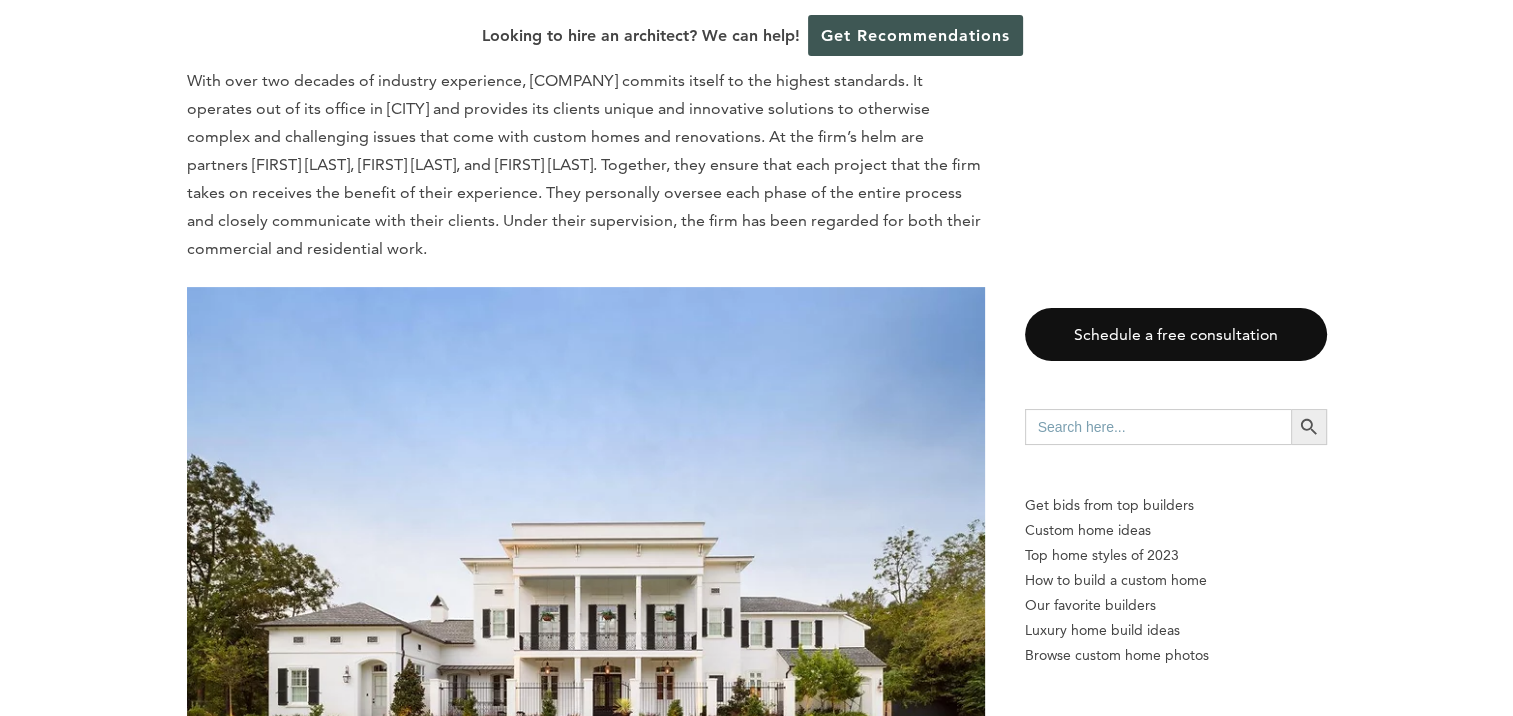 drag, startPoint x: 455, startPoint y: 285, endPoint x: 190, endPoint y: 285, distance: 265 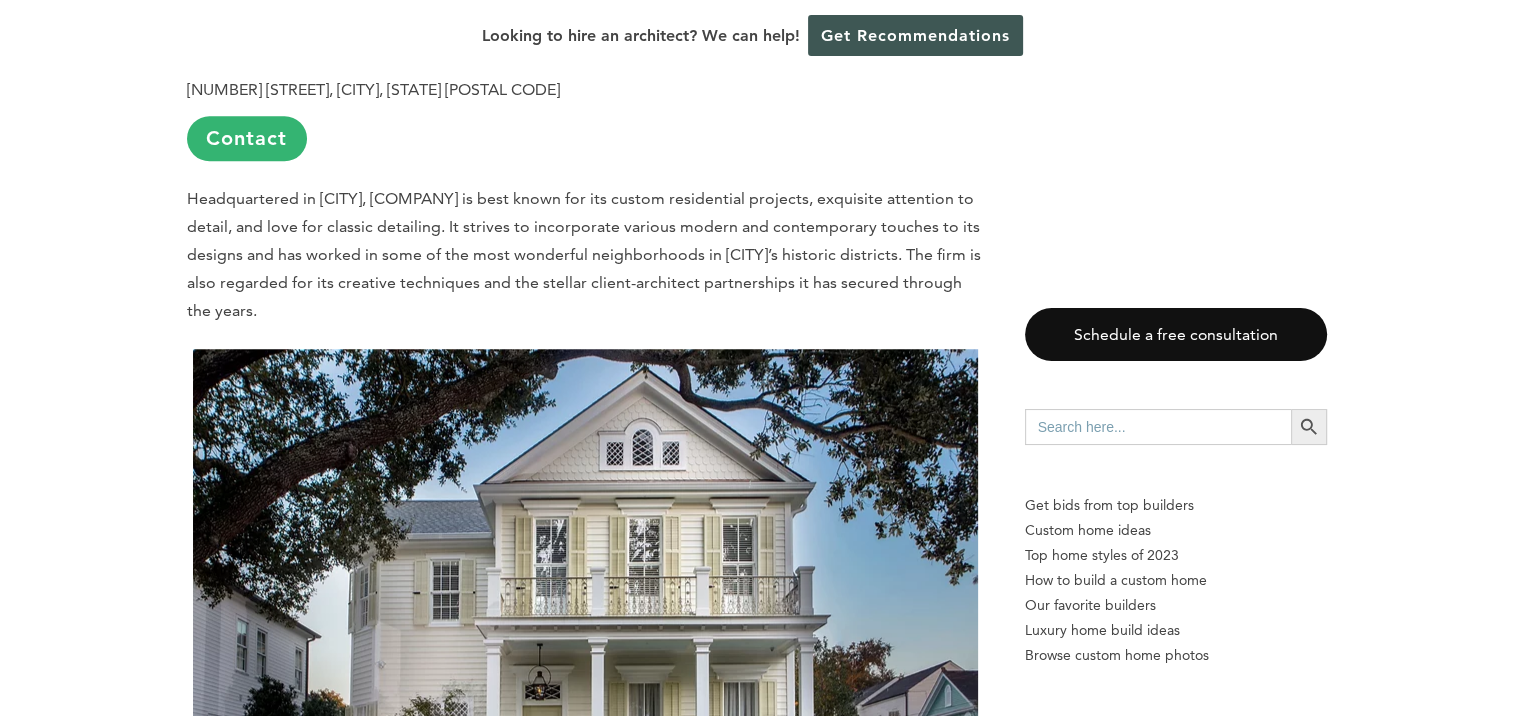 scroll, scrollTop: 16800, scrollLeft: 0, axis: vertical 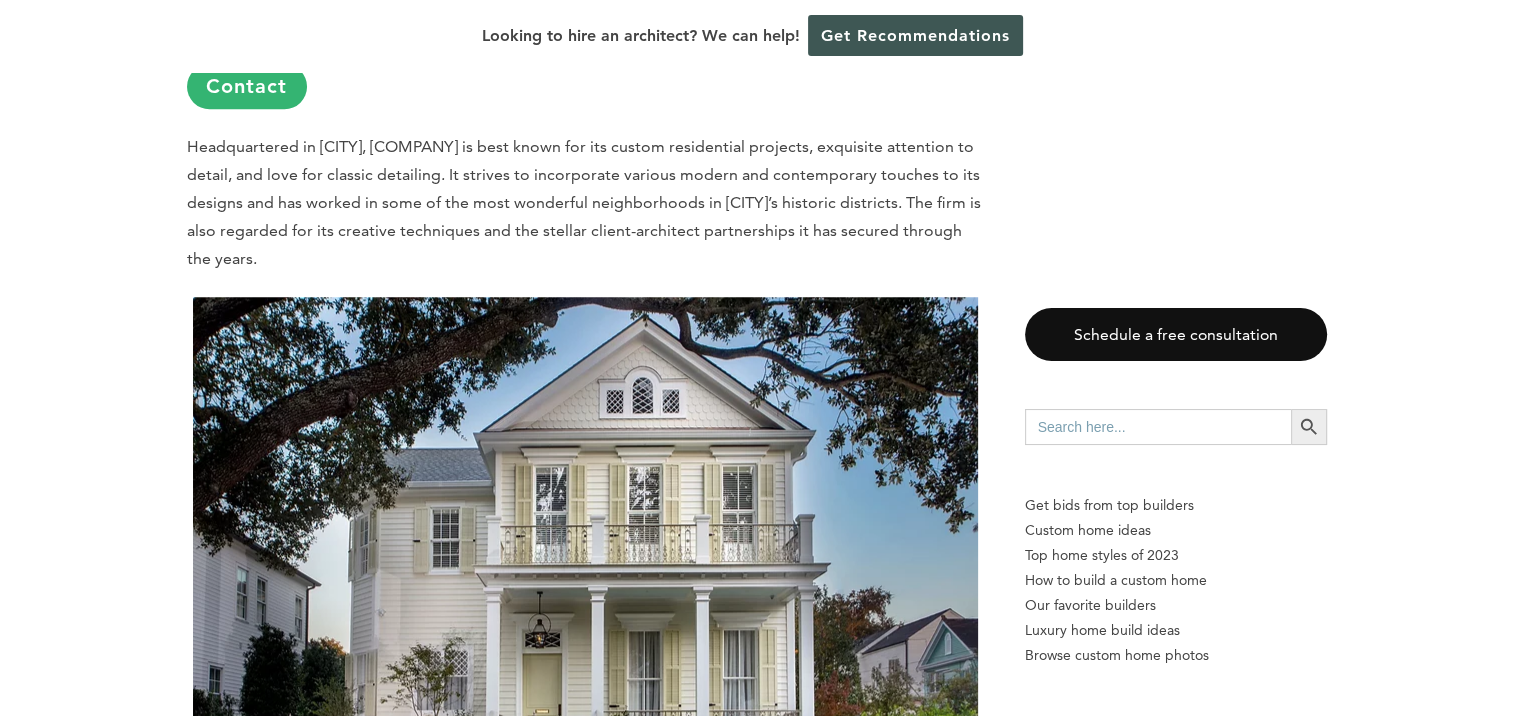 drag, startPoint x: 413, startPoint y: 350, endPoint x: 189, endPoint y: 351, distance: 224.00223 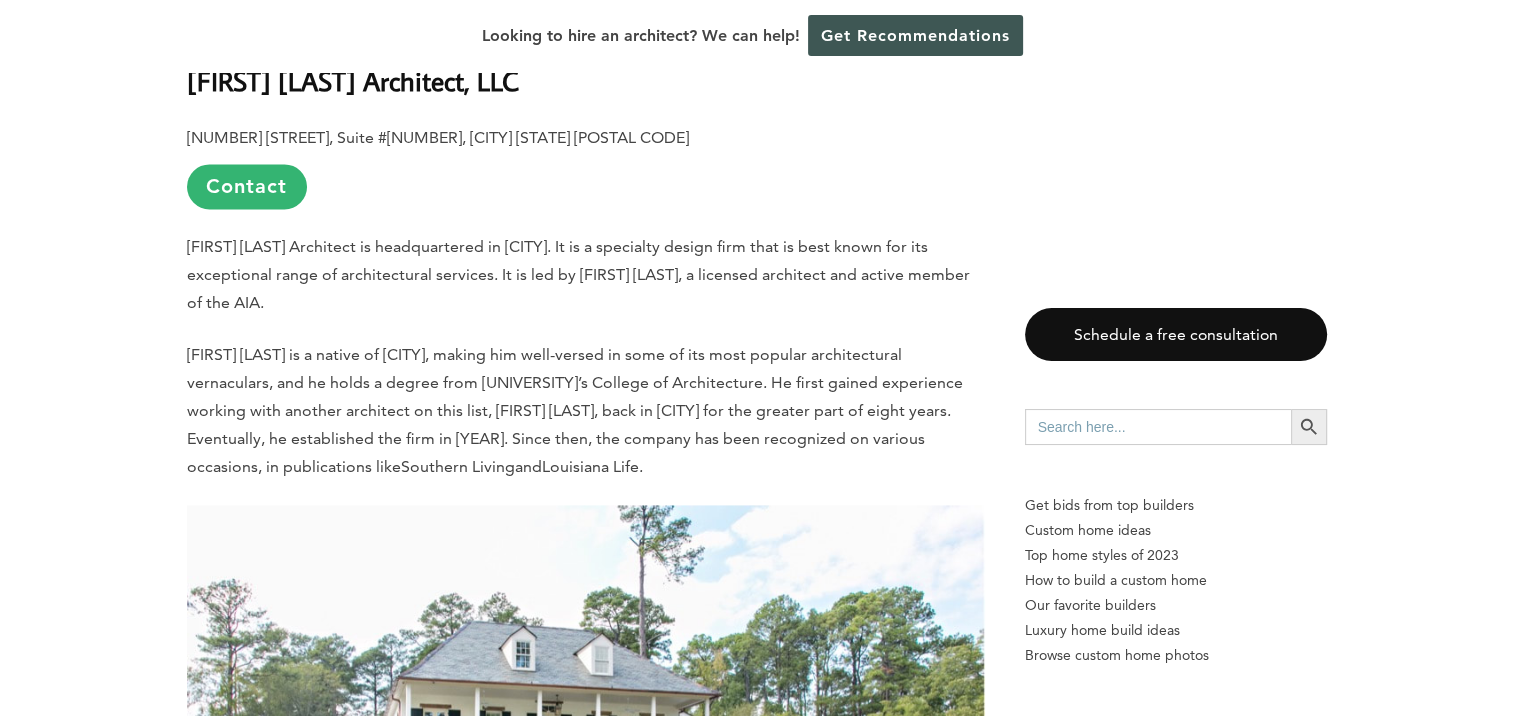 scroll, scrollTop: 18000, scrollLeft: 0, axis: vertical 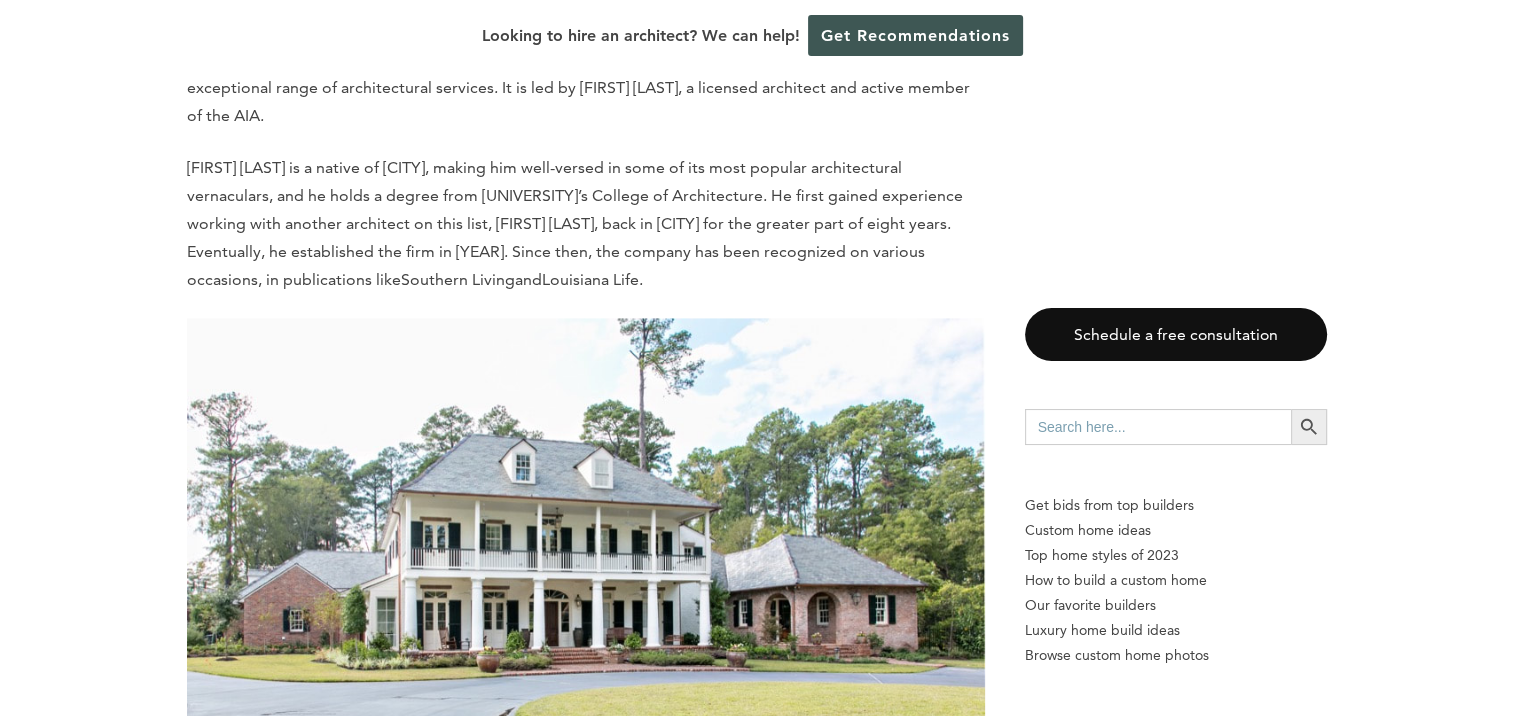 drag, startPoint x: 518, startPoint y: 269, endPoint x: 186, endPoint y: 276, distance: 332.0738 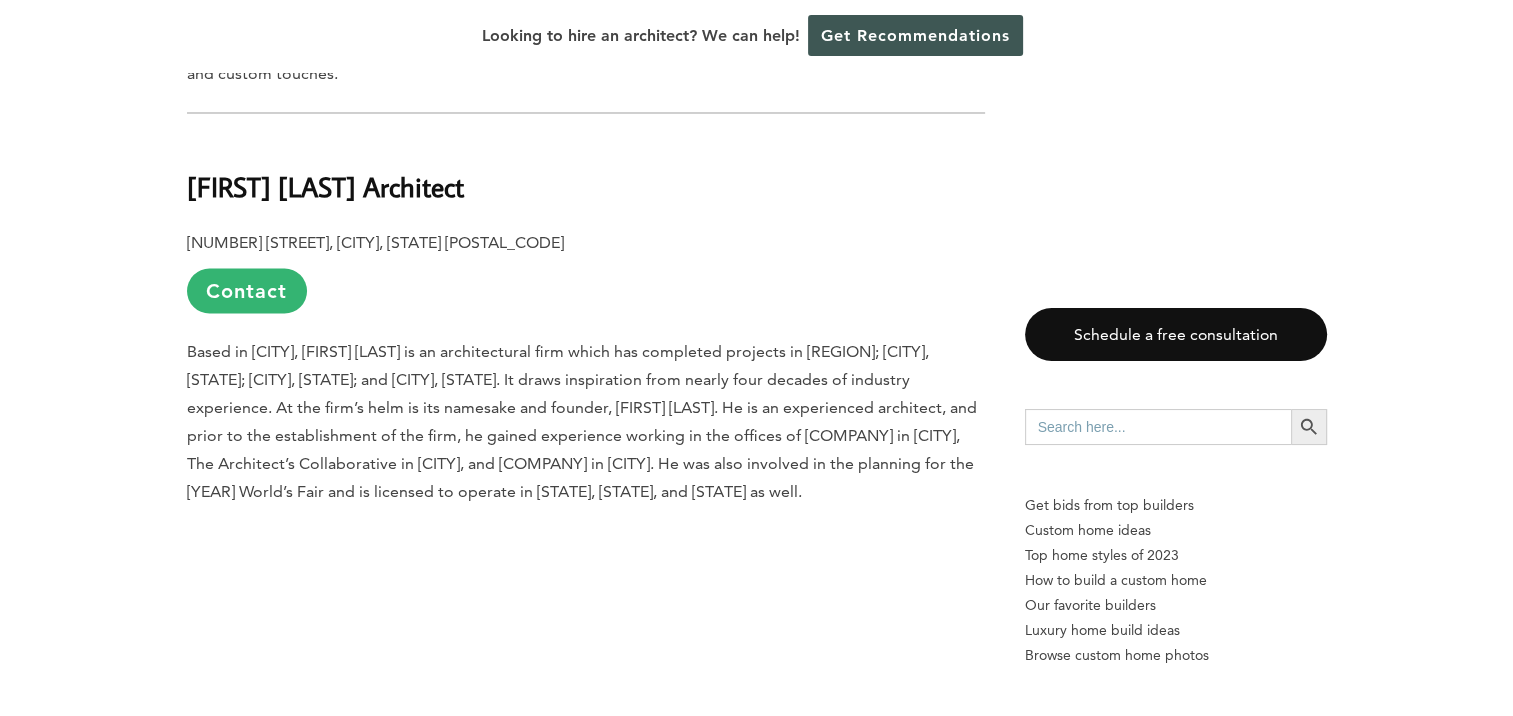 scroll, scrollTop: 18800, scrollLeft: 0, axis: vertical 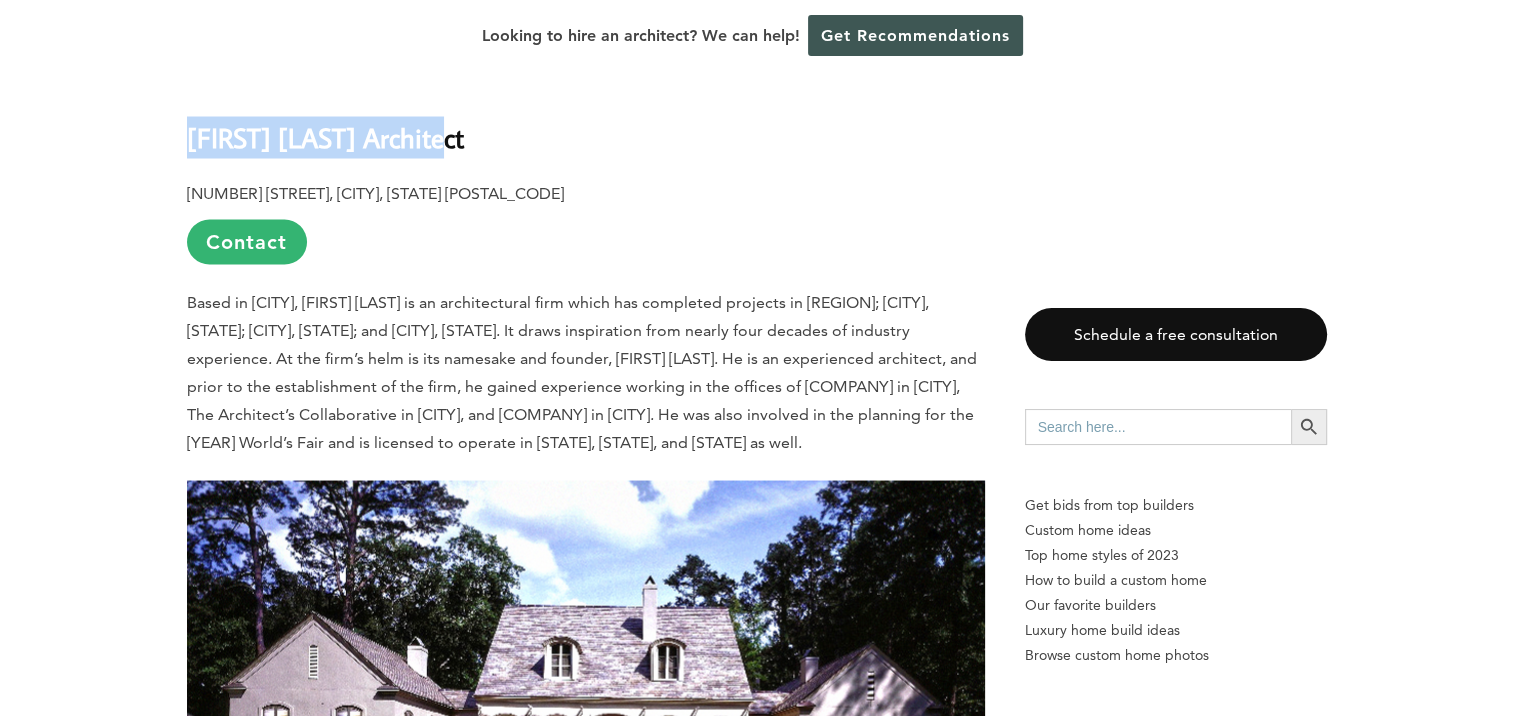 drag, startPoint x: 471, startPoint y: 504, endPoint x: 187, endPoint y: 512, distance: 284.11264 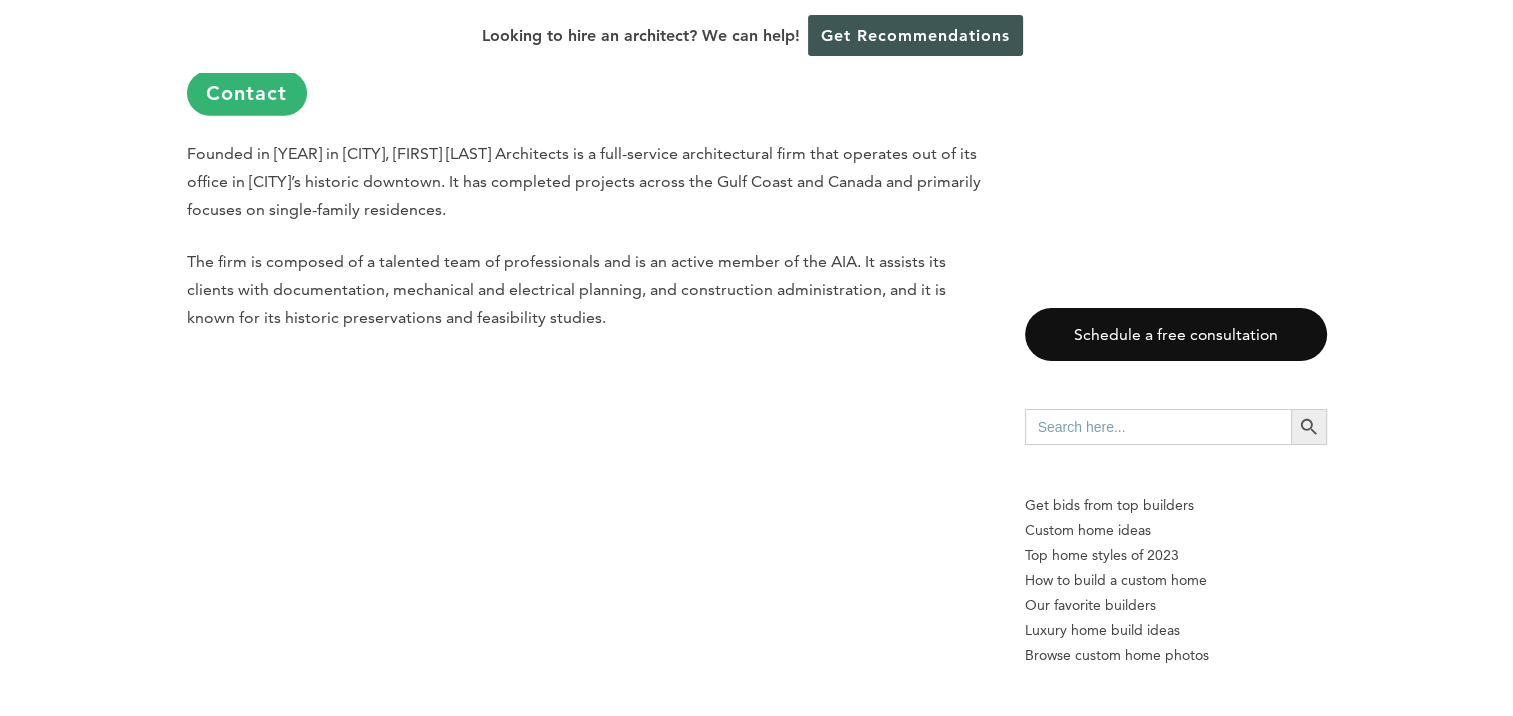 scroll, scrollTop: 19900, scrollLeft: 0, axis: vertical 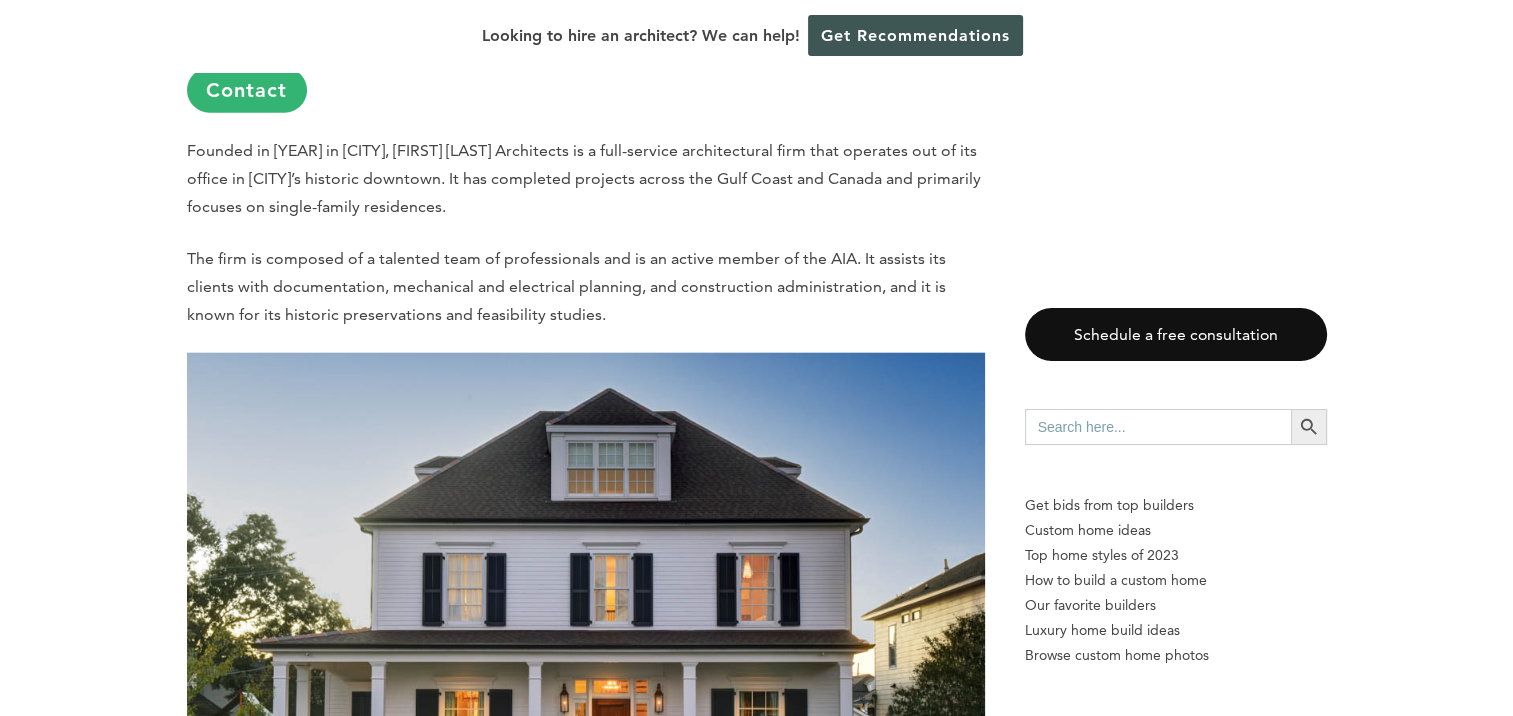 drag, startPoint x: 414, startPoint y: 383, endPoint x: 187, endPoint y: 373, distance: 227.22015 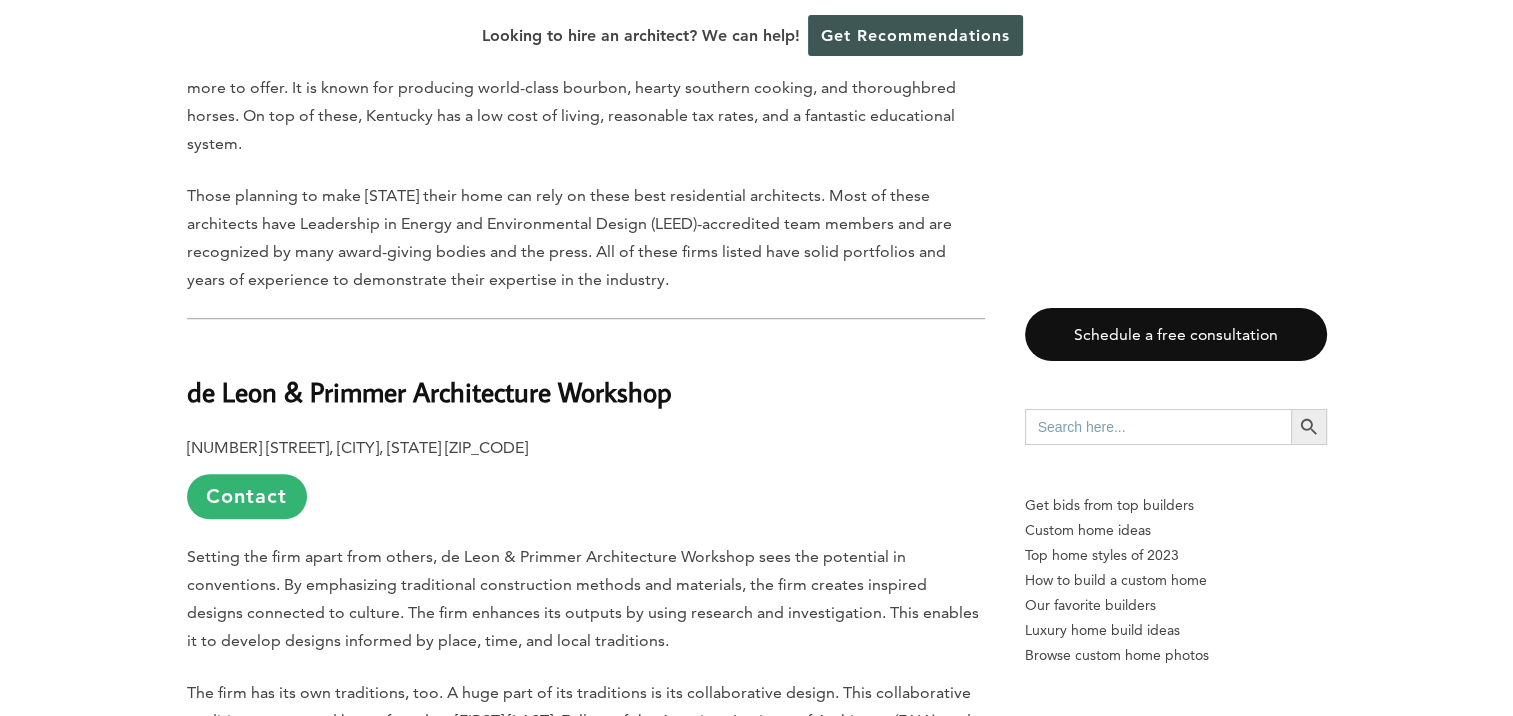 scroll, scrollTop: 1400, scrollLeft: 0, axis: vertical 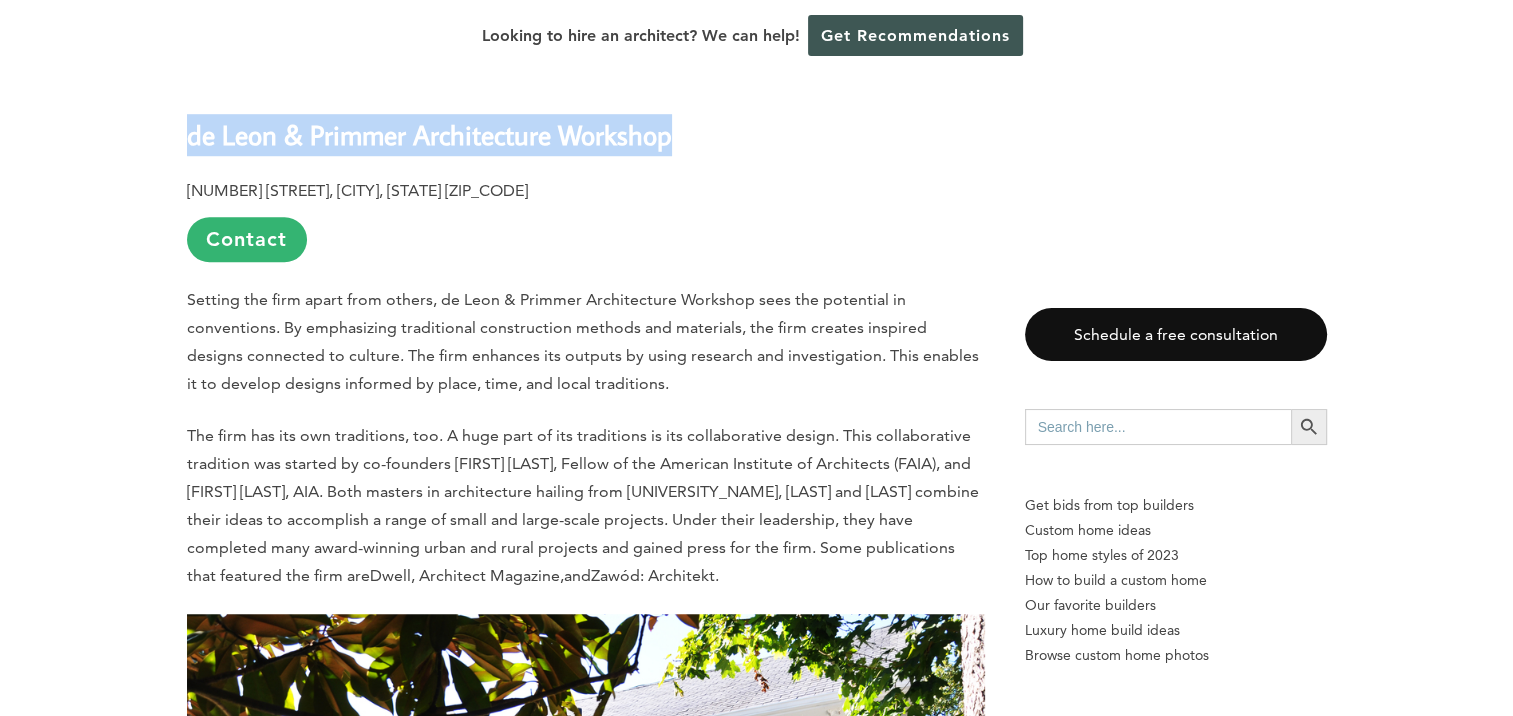 drag, startPoint x: 695, startPoint y: 109, endPoint x: 189, endPoint y: 86, distance: 506.52246 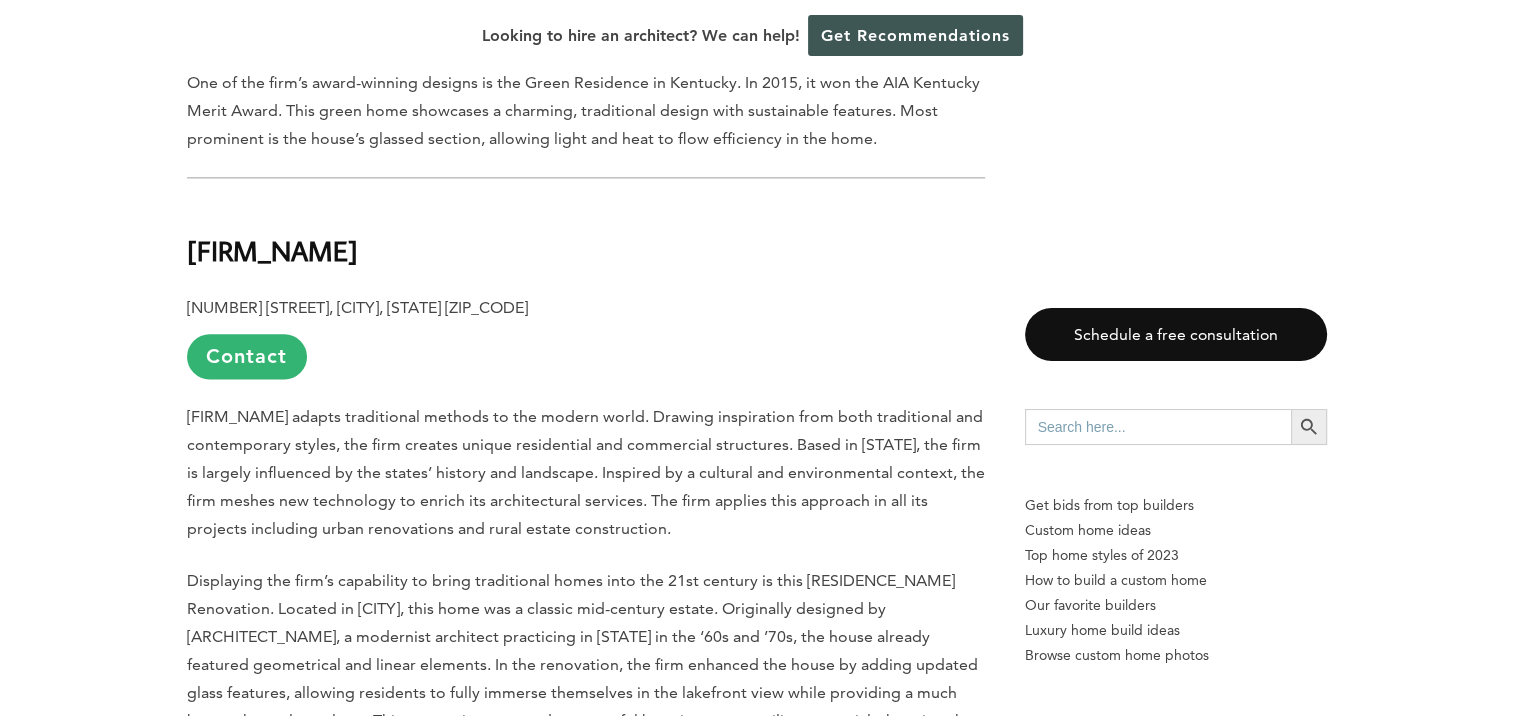 scroll, scrollTop: 2500, scrollLeft: 0, axis: vertical 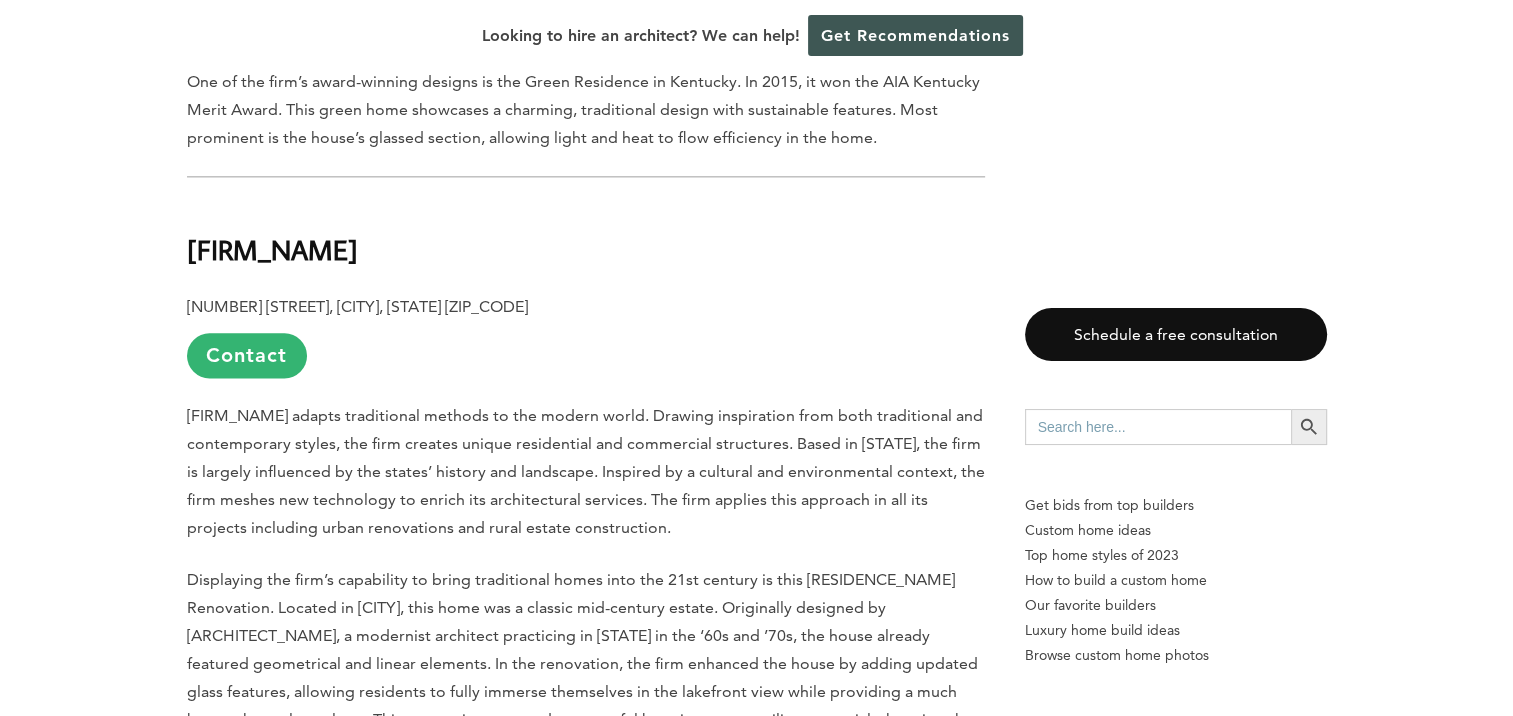 drag, startPoint x: 744, startPoint y: 236, endPoint x: 177, endPoint y: 212, distance: 567.5077 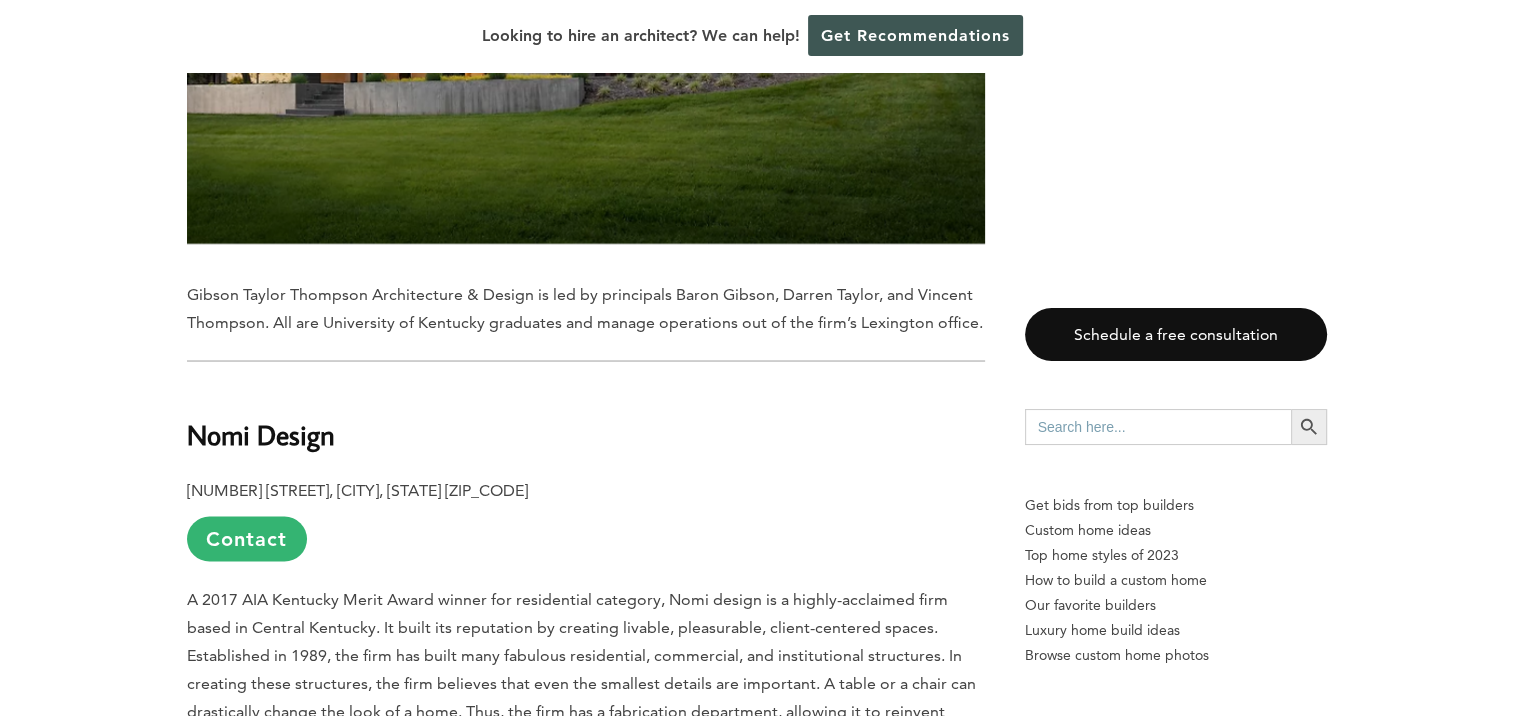 scroll, scrollTop: 3700, scrollLeft: 0, axis: vertical 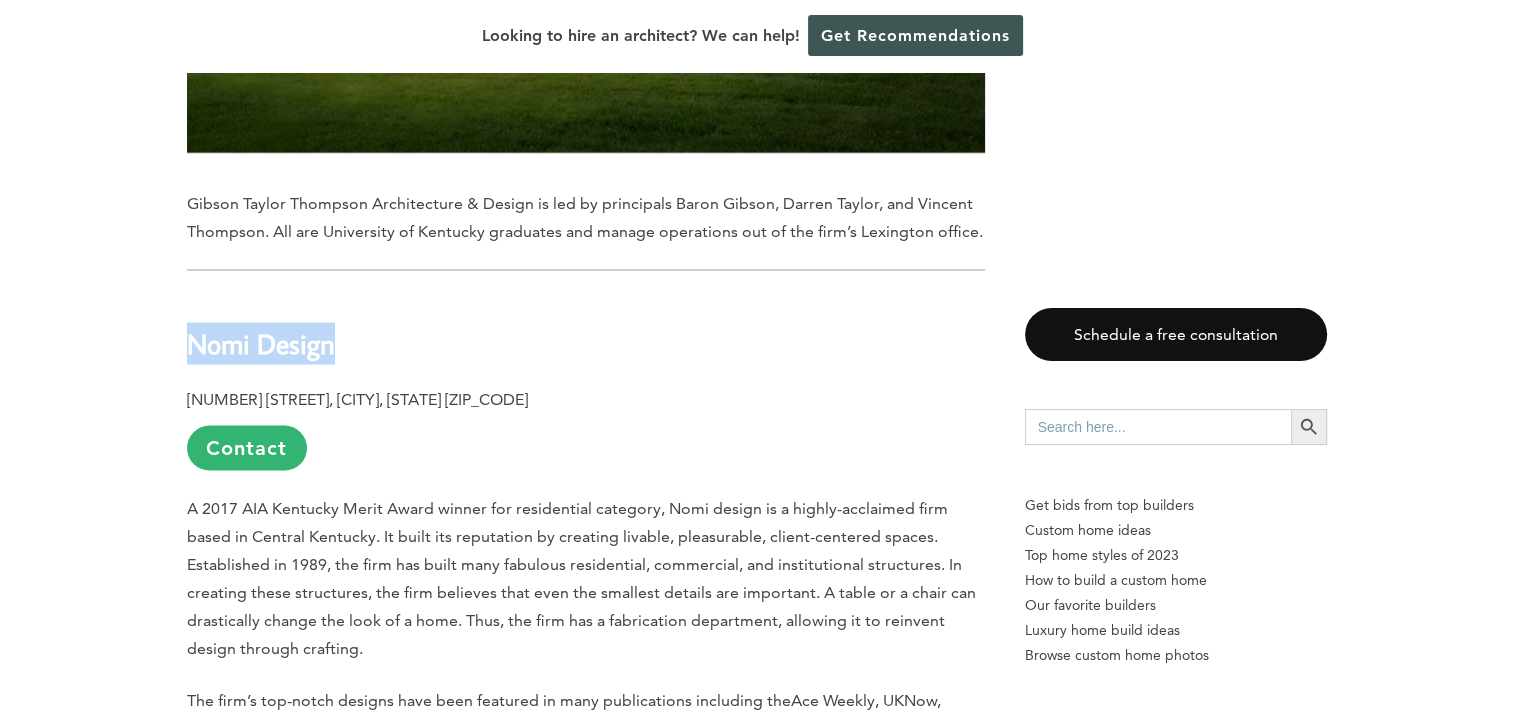 drag, startPoint x: 336, startPoint y: 319, endPoint x: 185, endPoint y: 327, distance: 151.21178 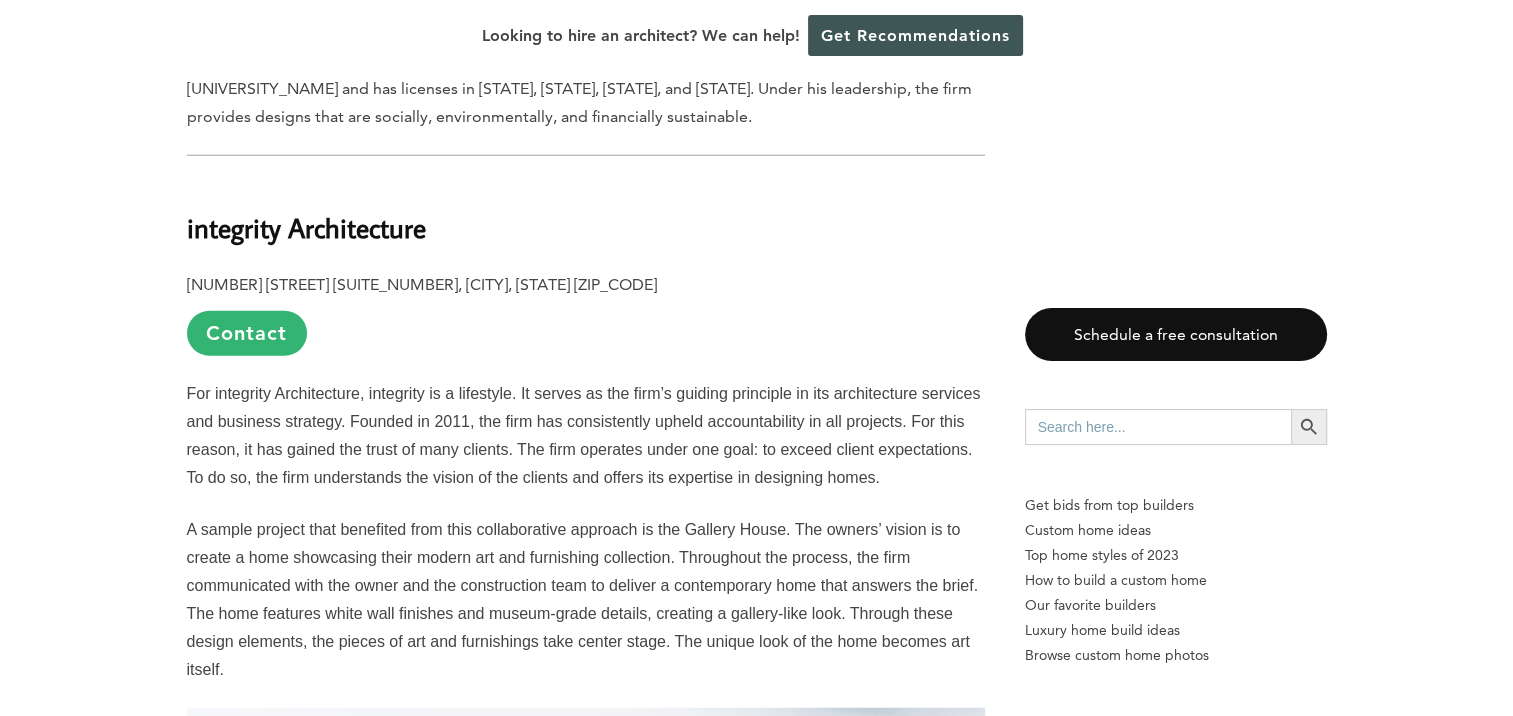 scroll, scrollTop: 5100, scrollLeft: 0, axis: vertical 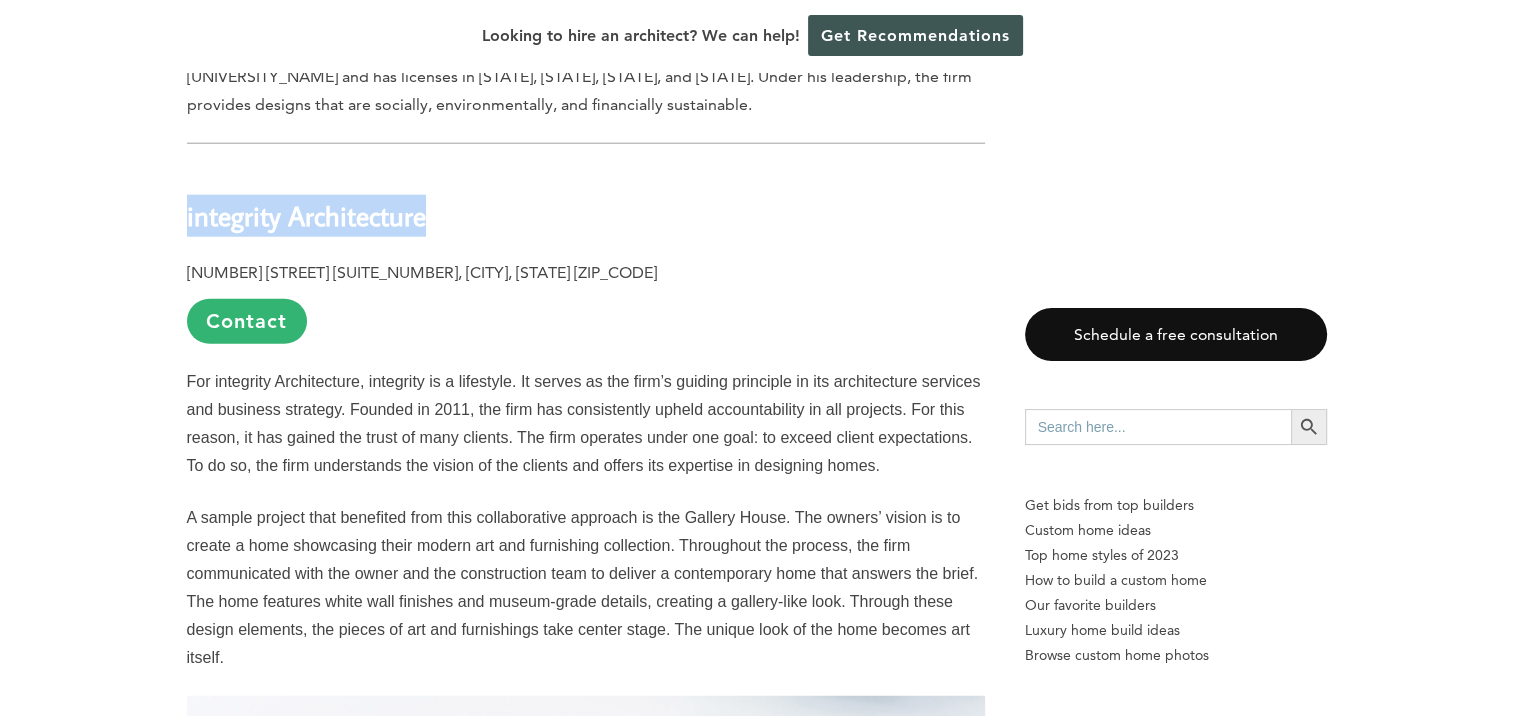 drag, startPoint x: 444, startPoint y: 194, endPoint x: 187, endPoint y: 185, distance: 257.15753 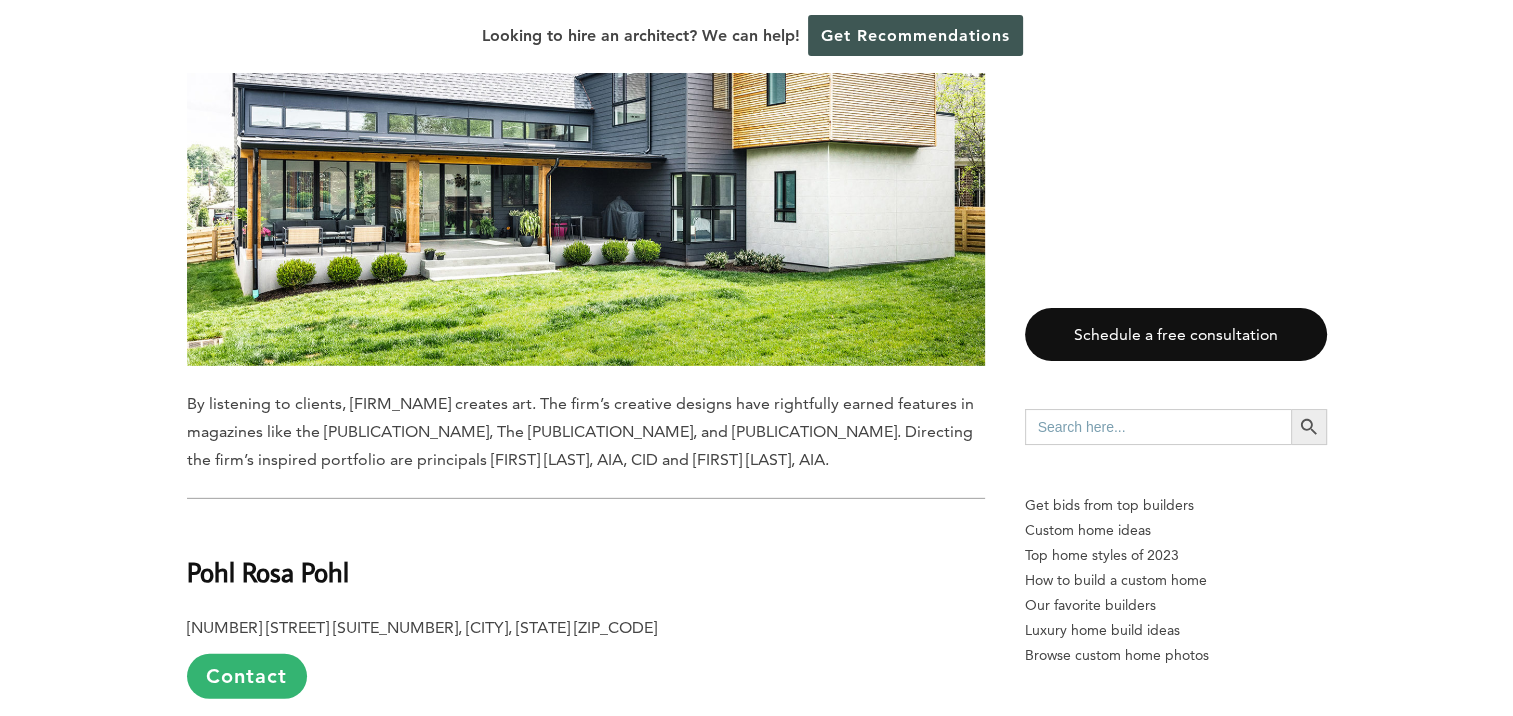 scroll, scrollTop: 5900, scrollLeft: 0, axis: vertical 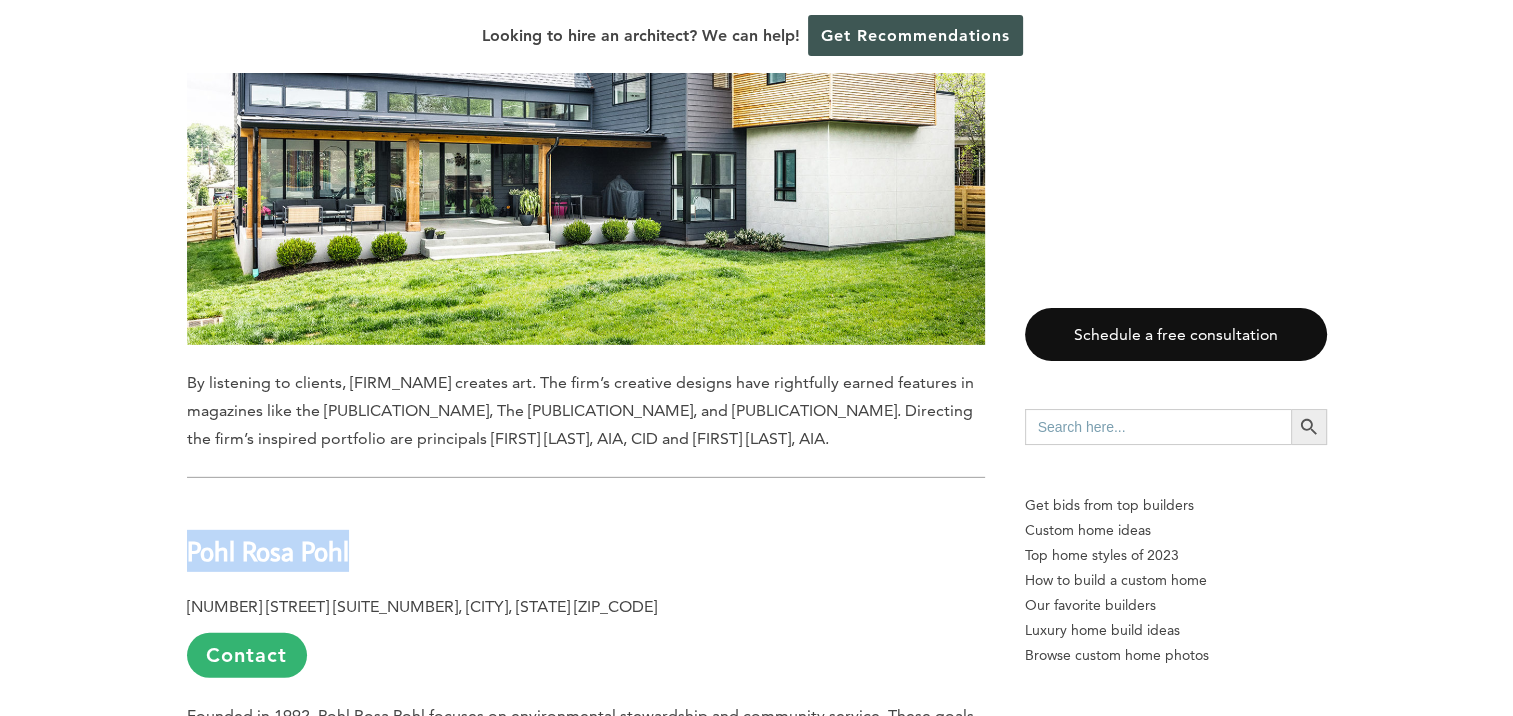 drag, startPoint x: 366, startPoint y: 528, endPoint x: 188, endPoint y: 512, distance: 178.71765 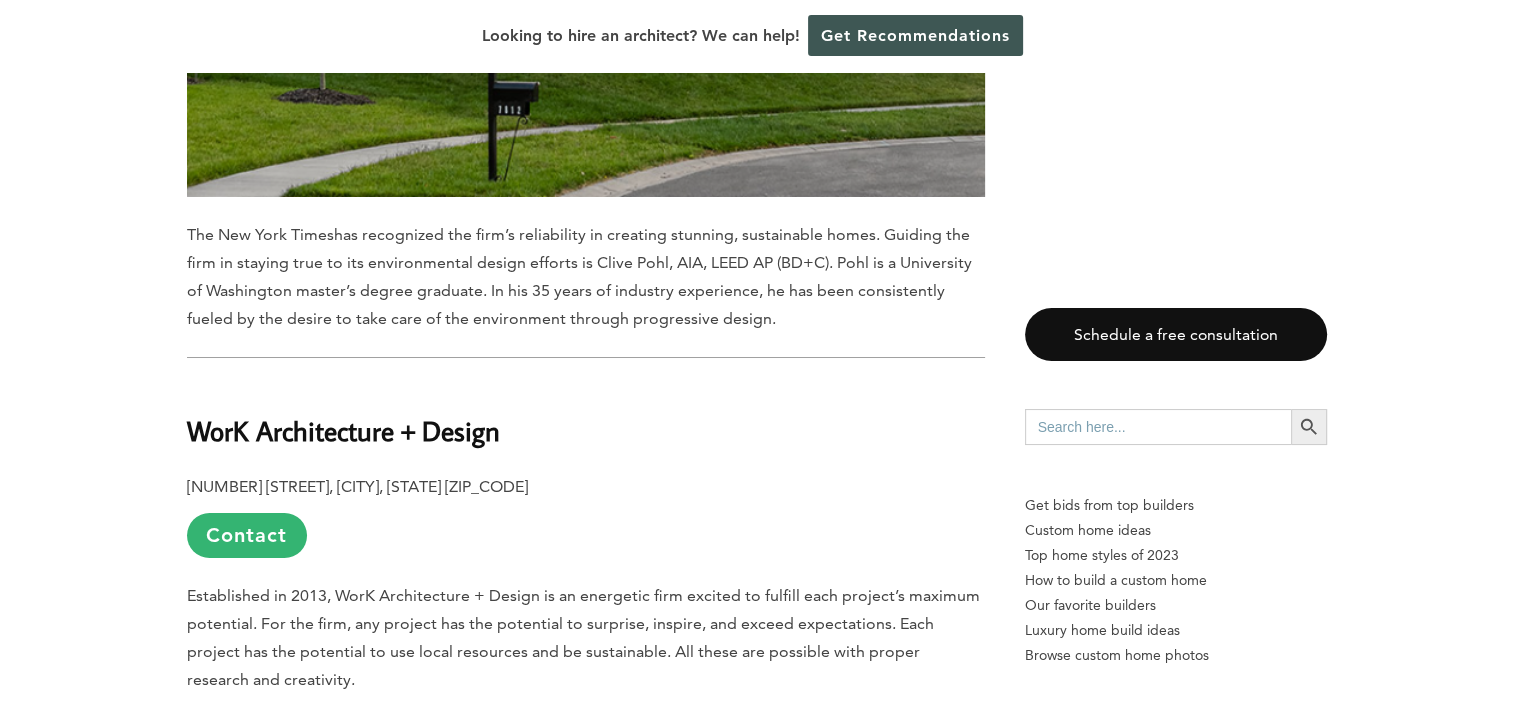 scroll, scrollTop: 7300, scrollLeft: 0, axis: vertical 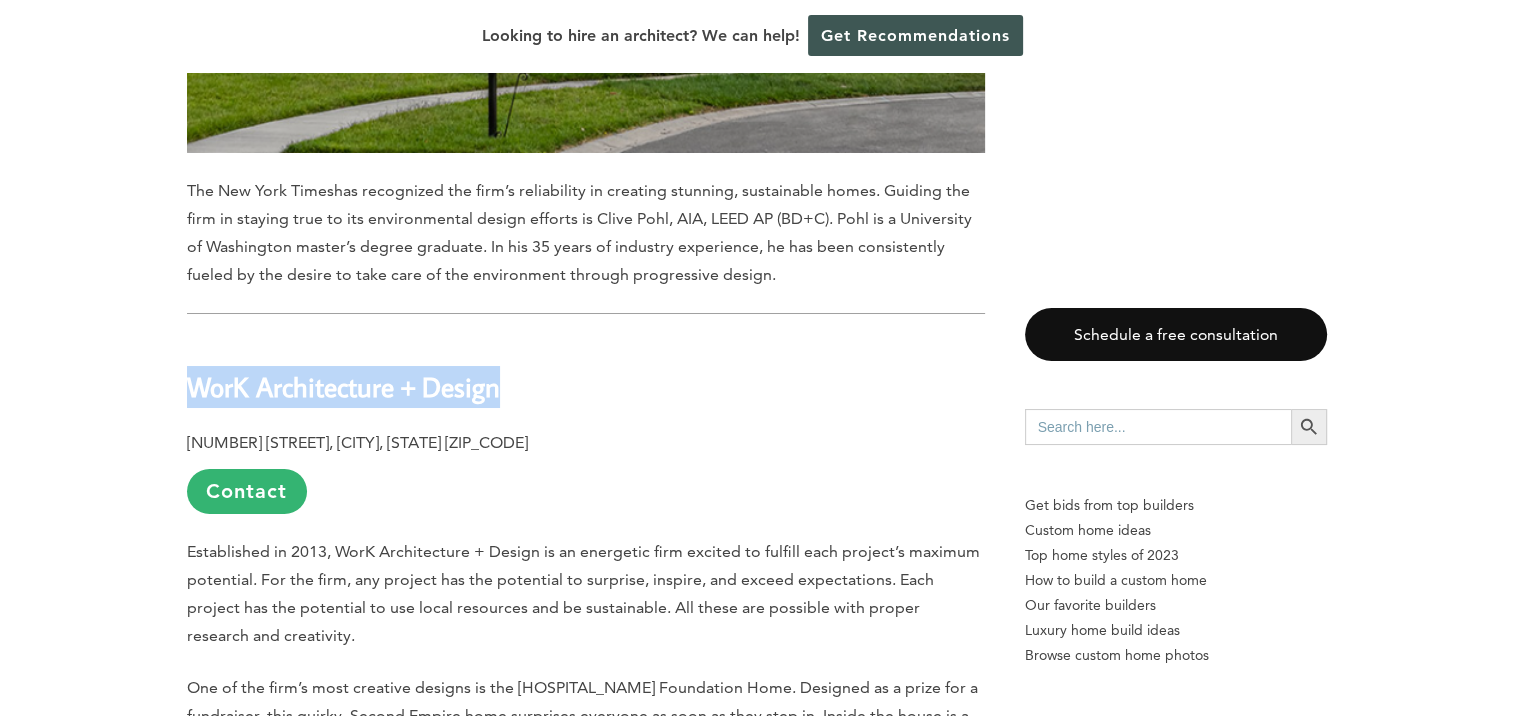drag, startPoint x: 513, startPoint y: 368, endPoint x: 184, endPoint y: 358, distance: 329.15195 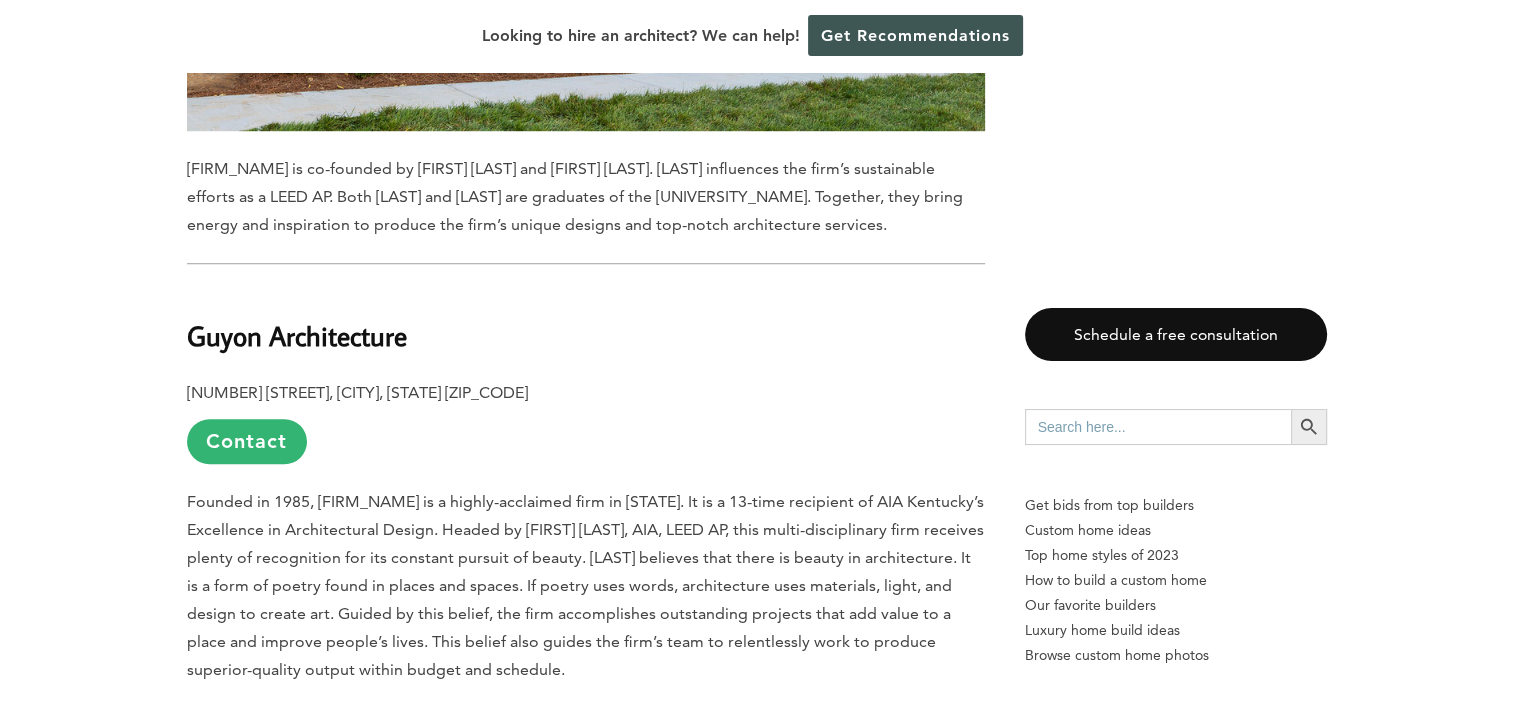 scroll, scrollTop: 9100, scrollLeft: 0, axis: vertical 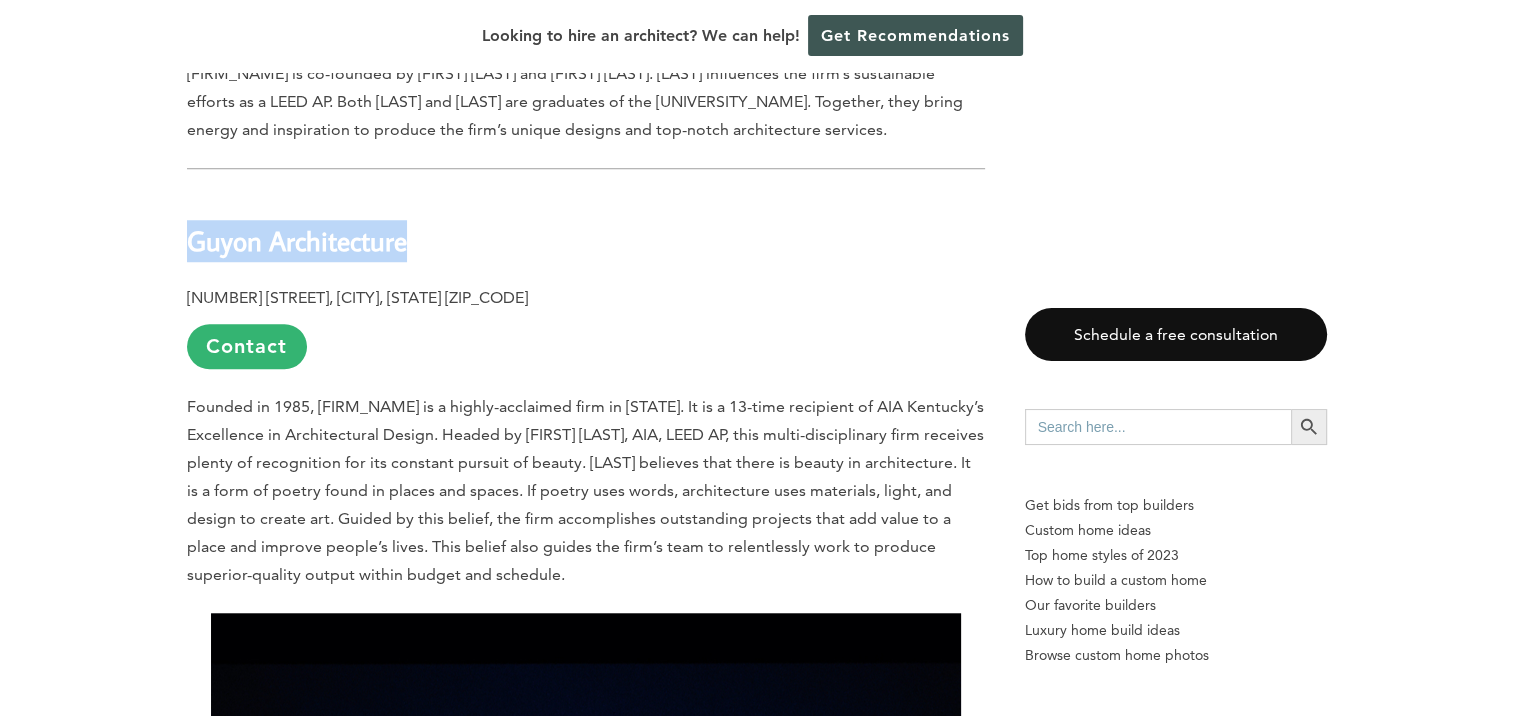 drag, startPoint x: 411, startPoint y: 247, endPoint x: 191, endPoint y: 232, distance: 220.51077 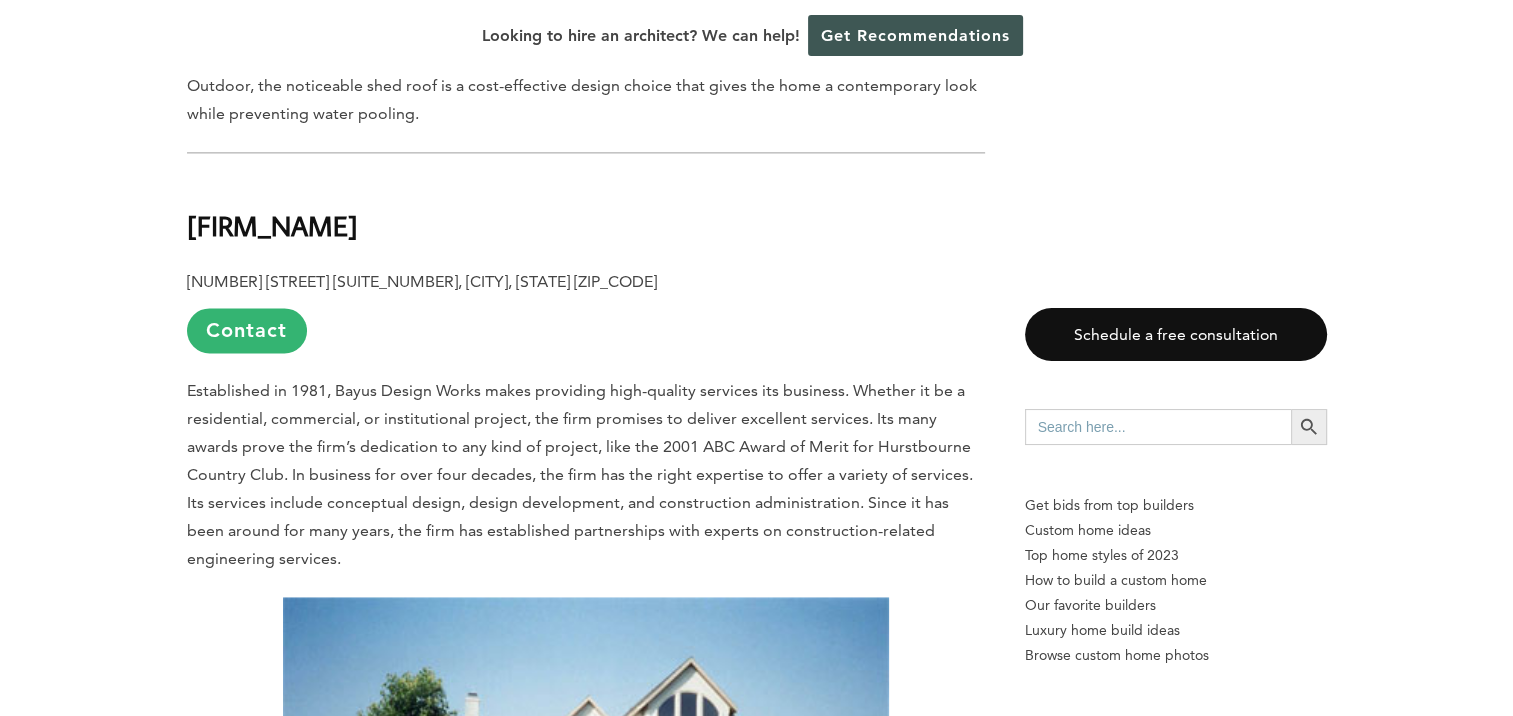 scroll, scrollTop: 10400, scrollLeft: 0, axis: vertical 